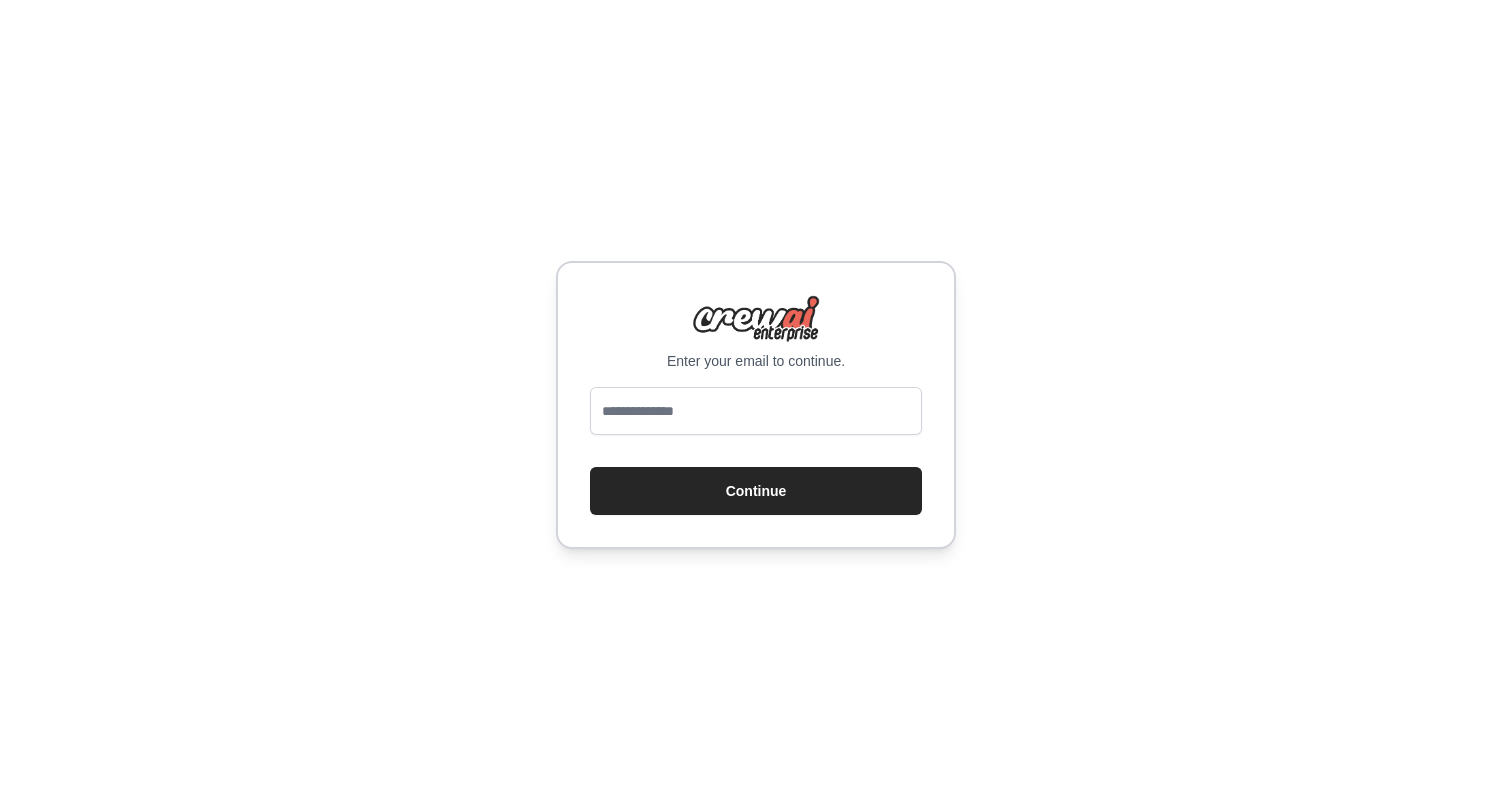 scroll, scrollTop: 0, scrollLeft: 0, axis: both 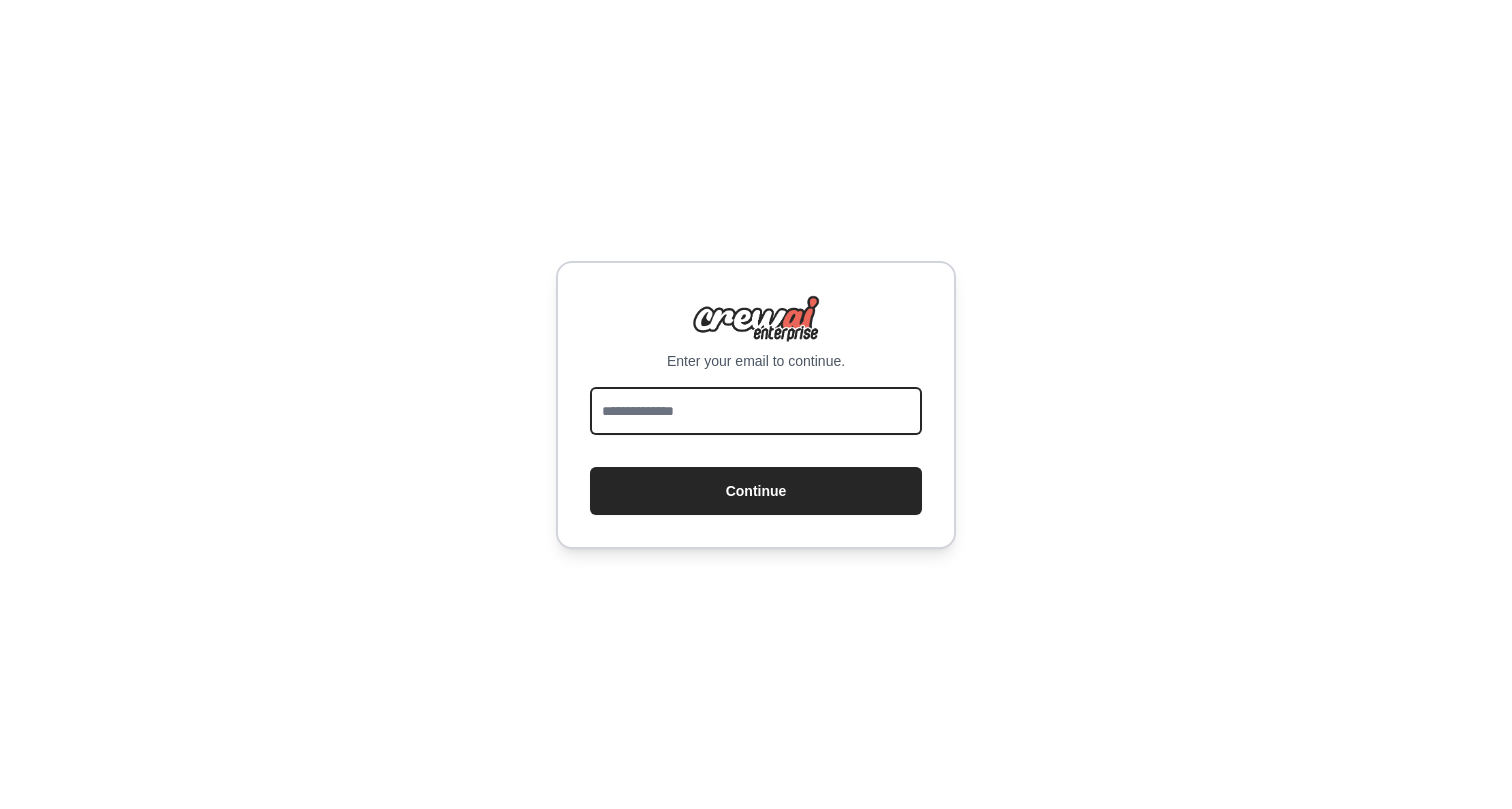 click at bounding box center [756, 411] 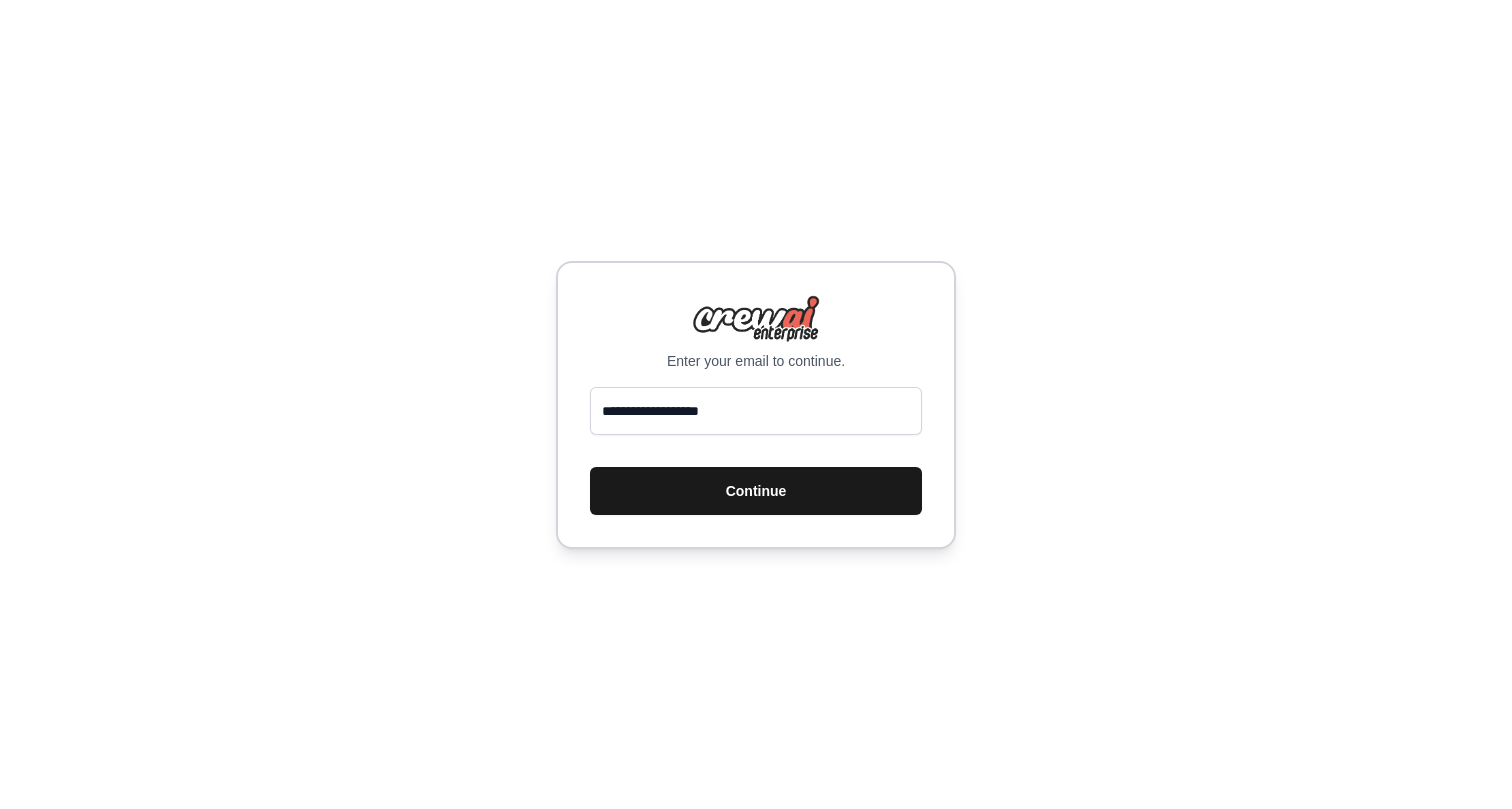 click on "Continue" at bounding box center [756, 491] 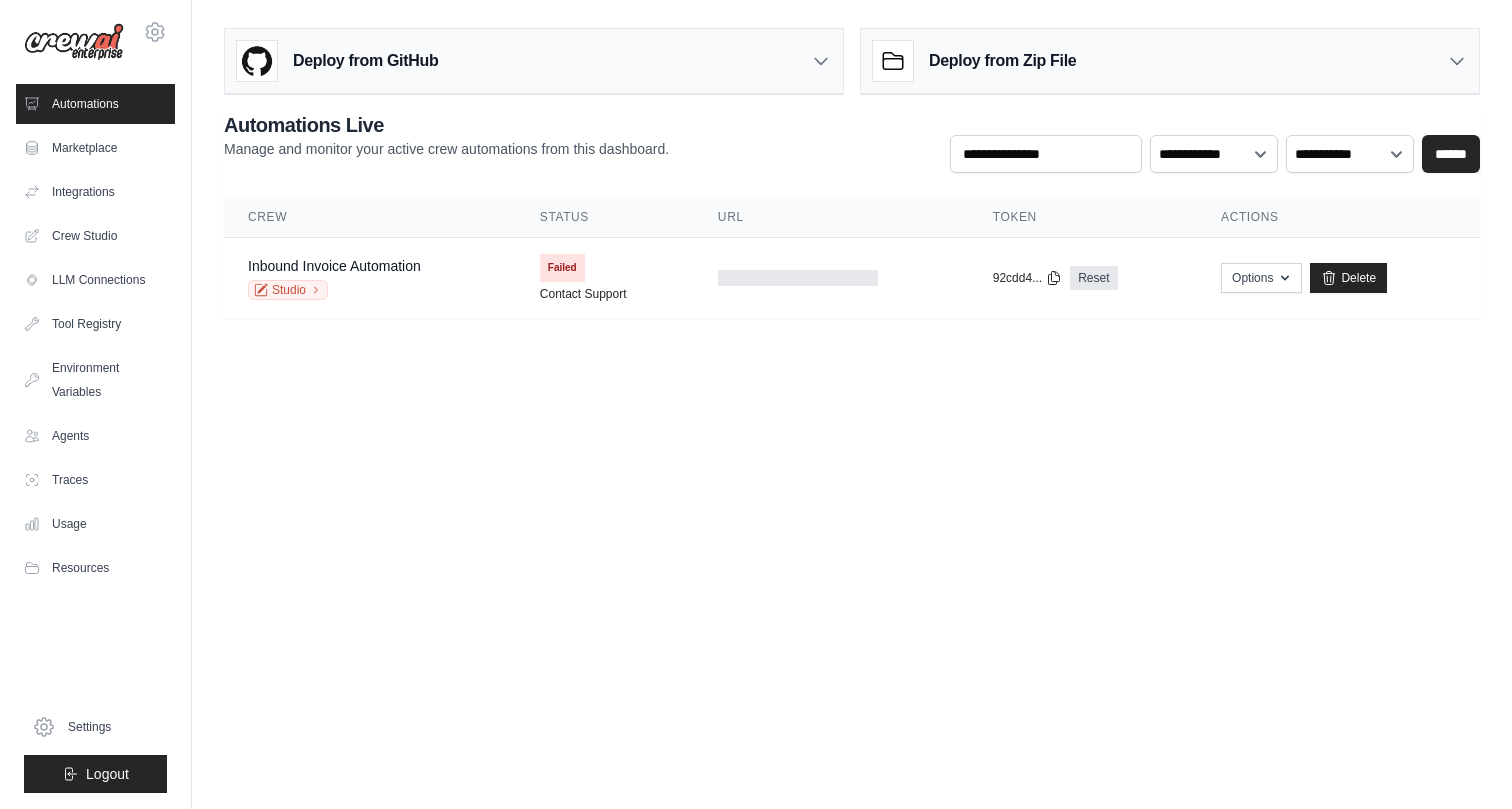scroll, scrollTop: 0, scrollLeft: 0, axis: both 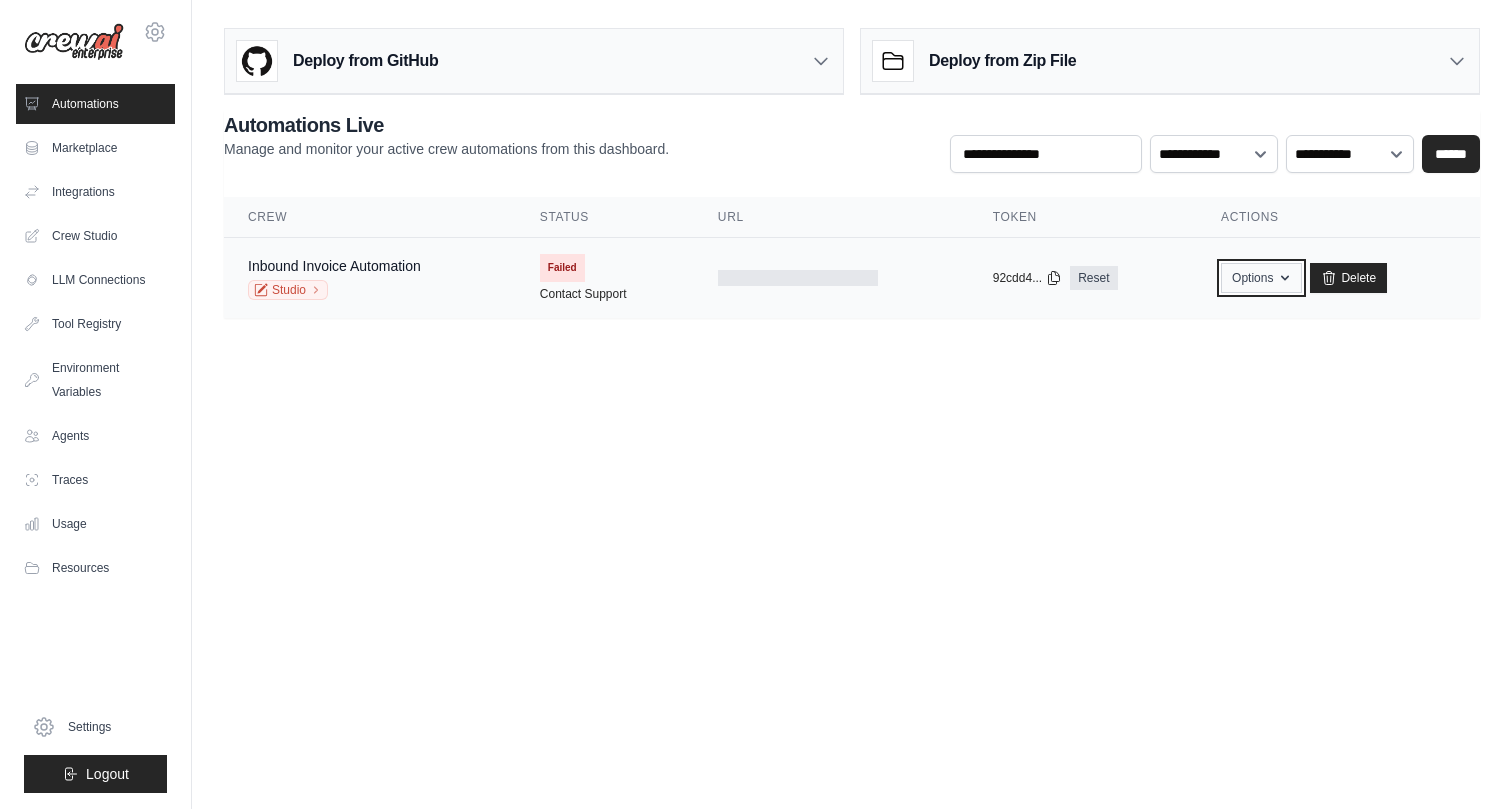 click on "Options" at bounding box center (1261, 278) 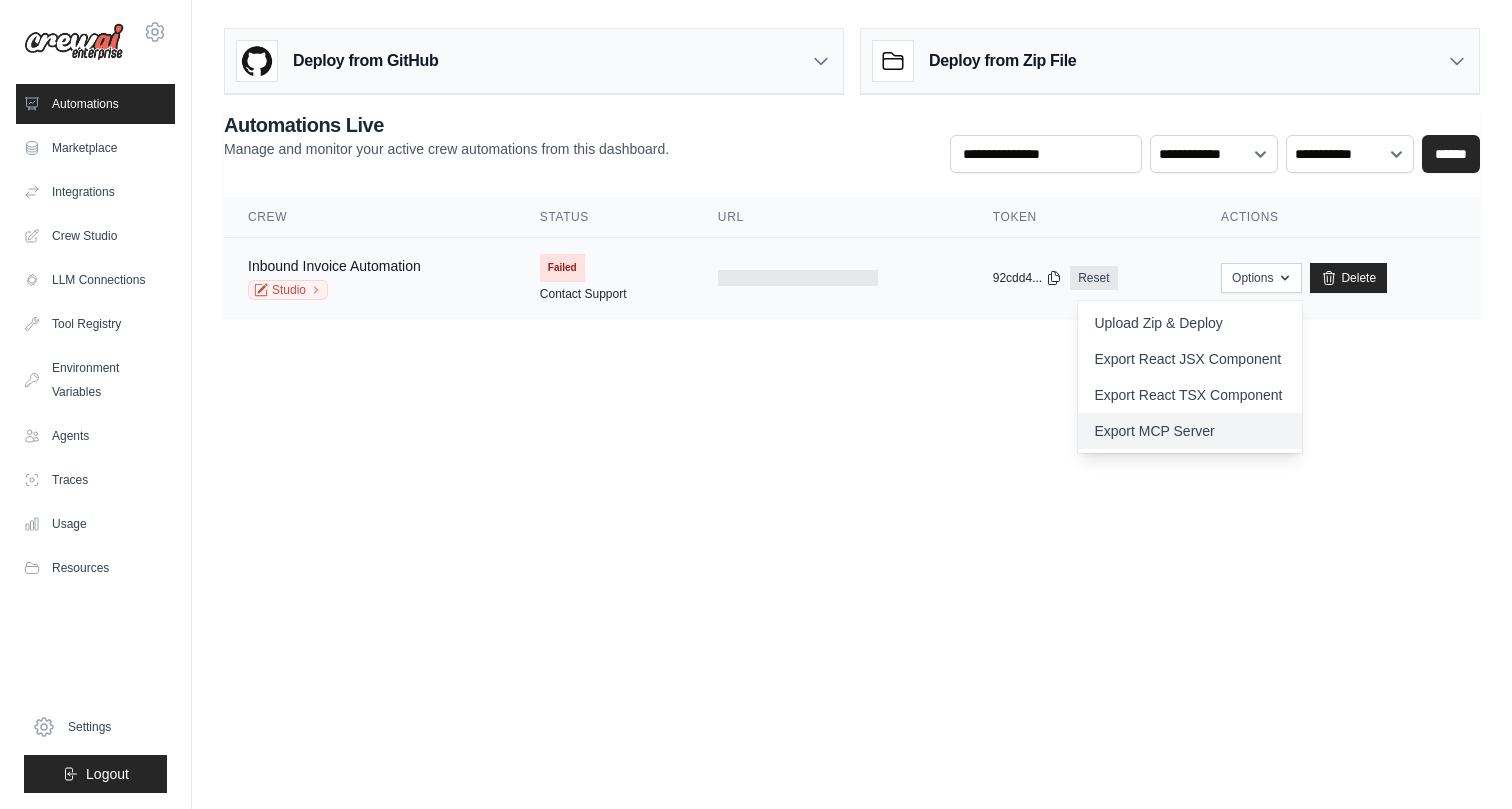 click on "Export MCP Server" at bounding box center [1190, 431] 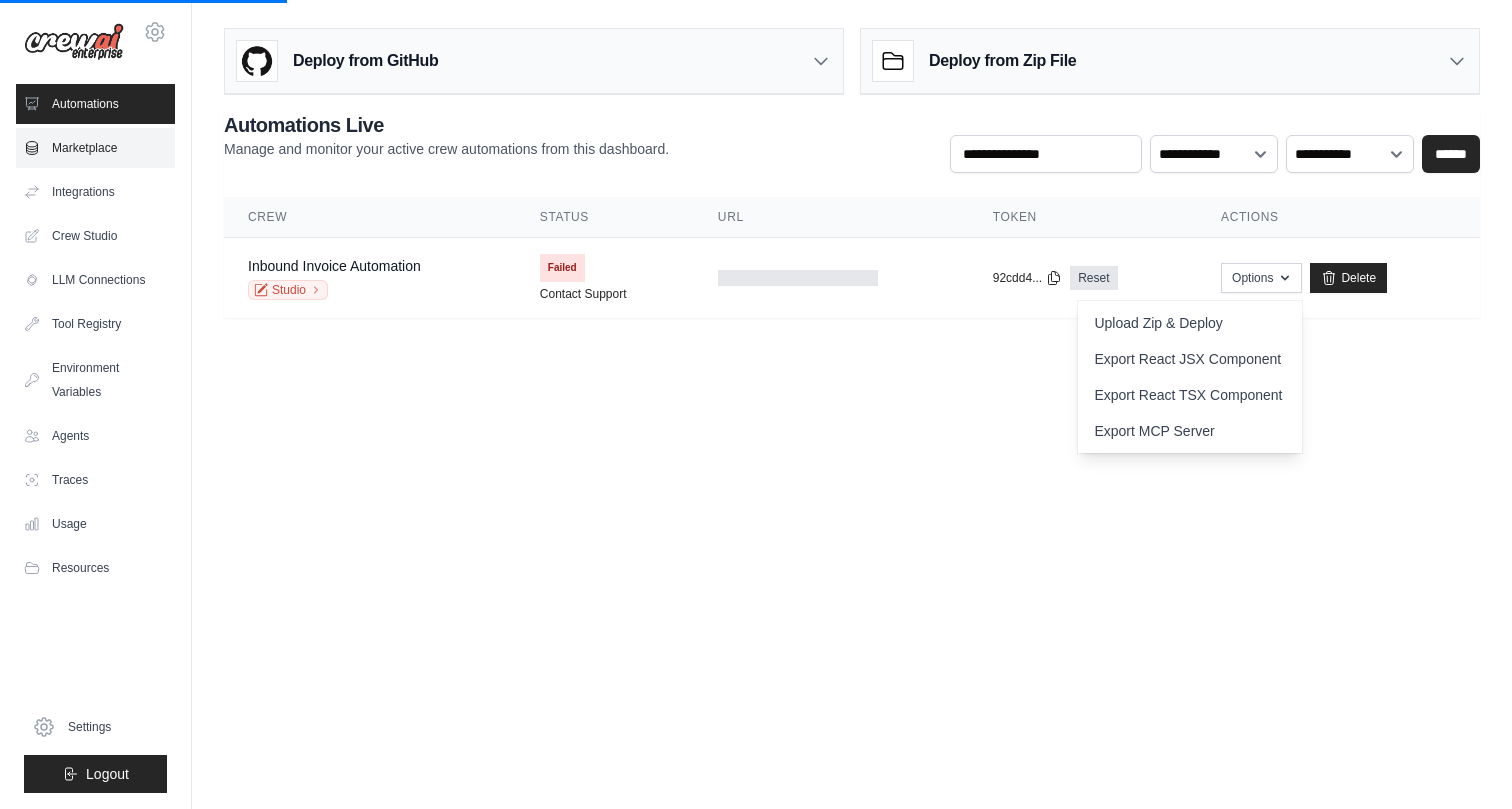 click on "Marketplace" at bounding box center (95, 148) 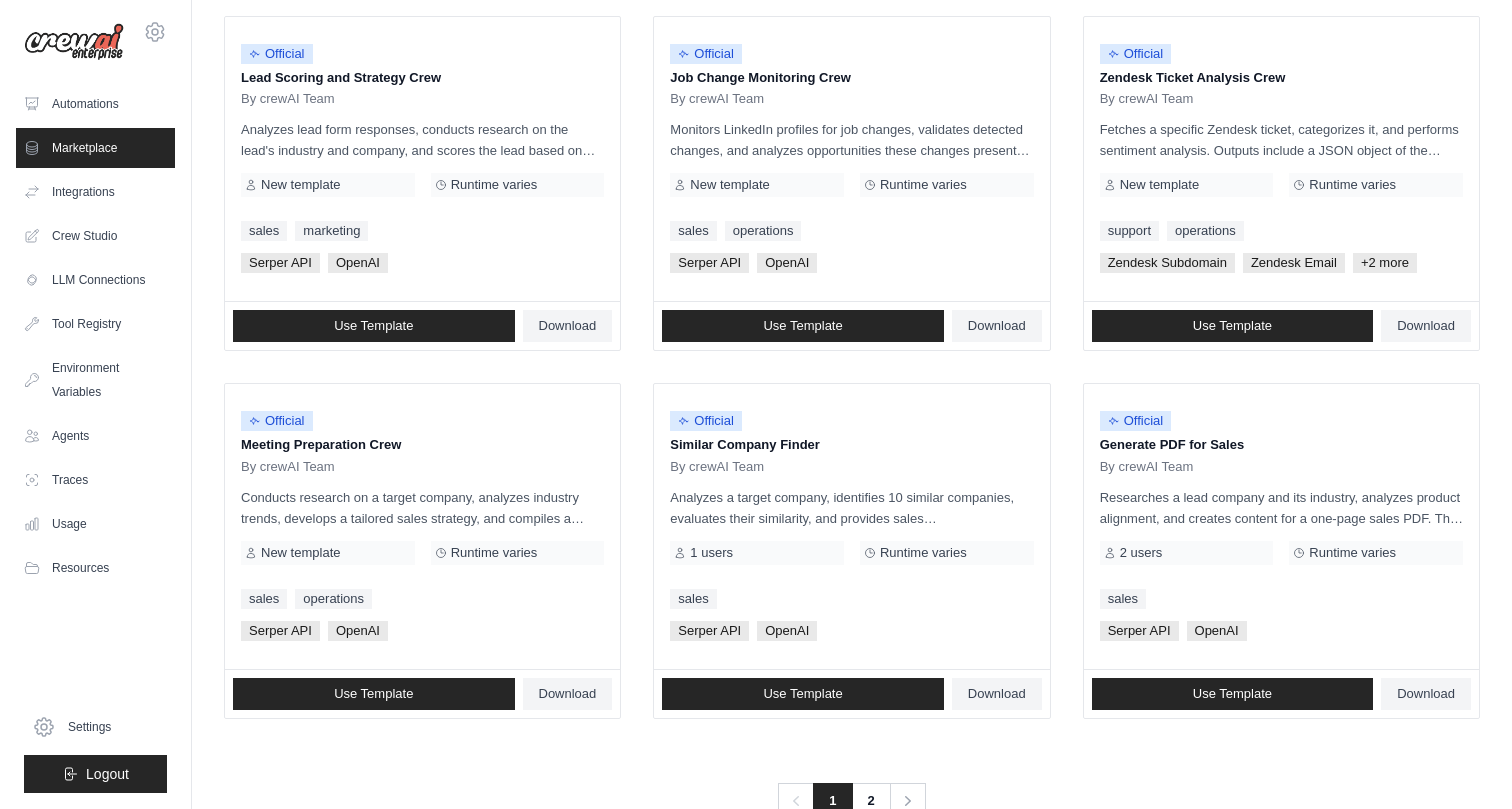 scroll, scrollTop: 1044, scrollLeft: 0, axis: vertical 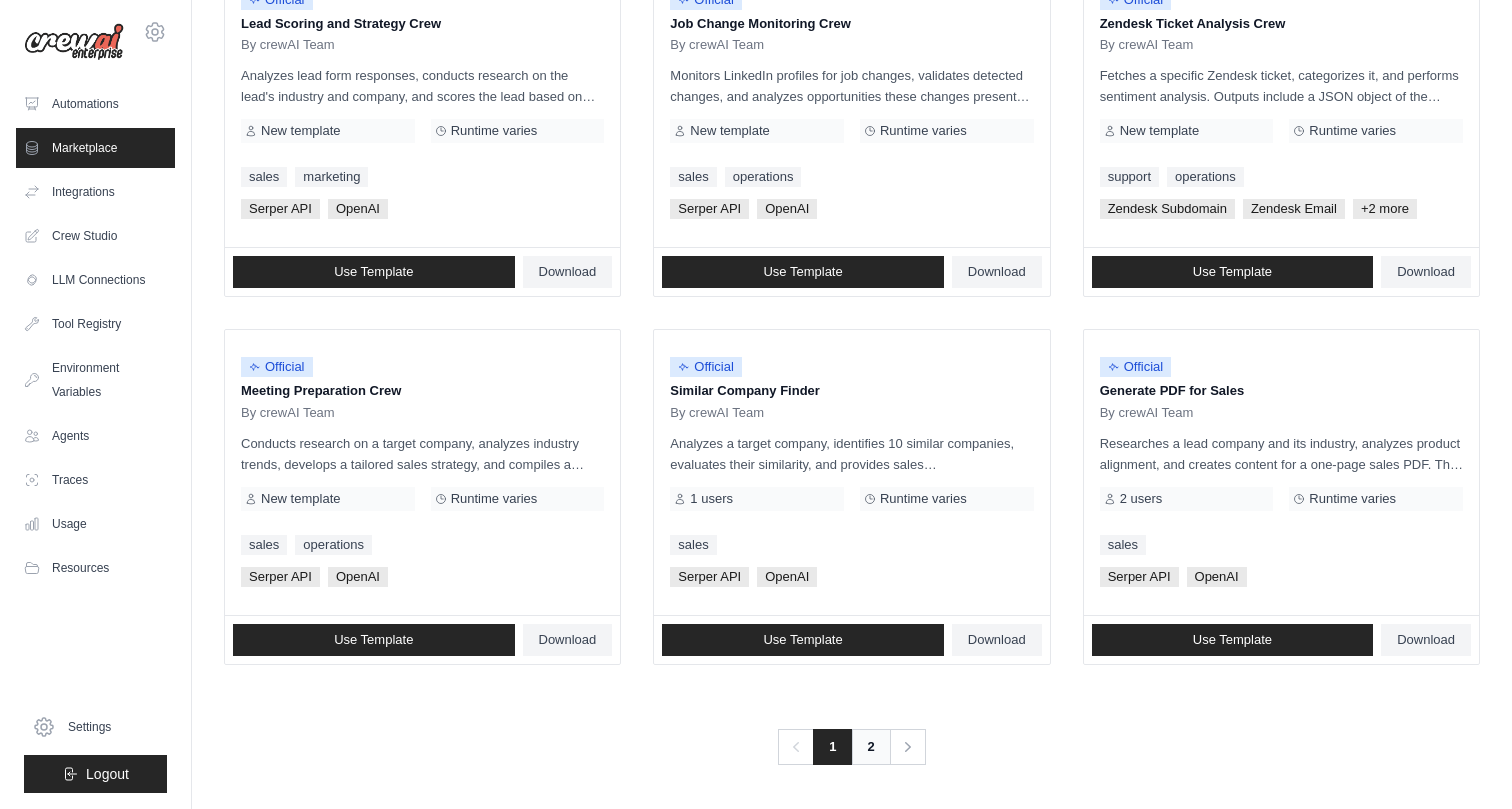 click on "2" at bounding box center [871, 747] 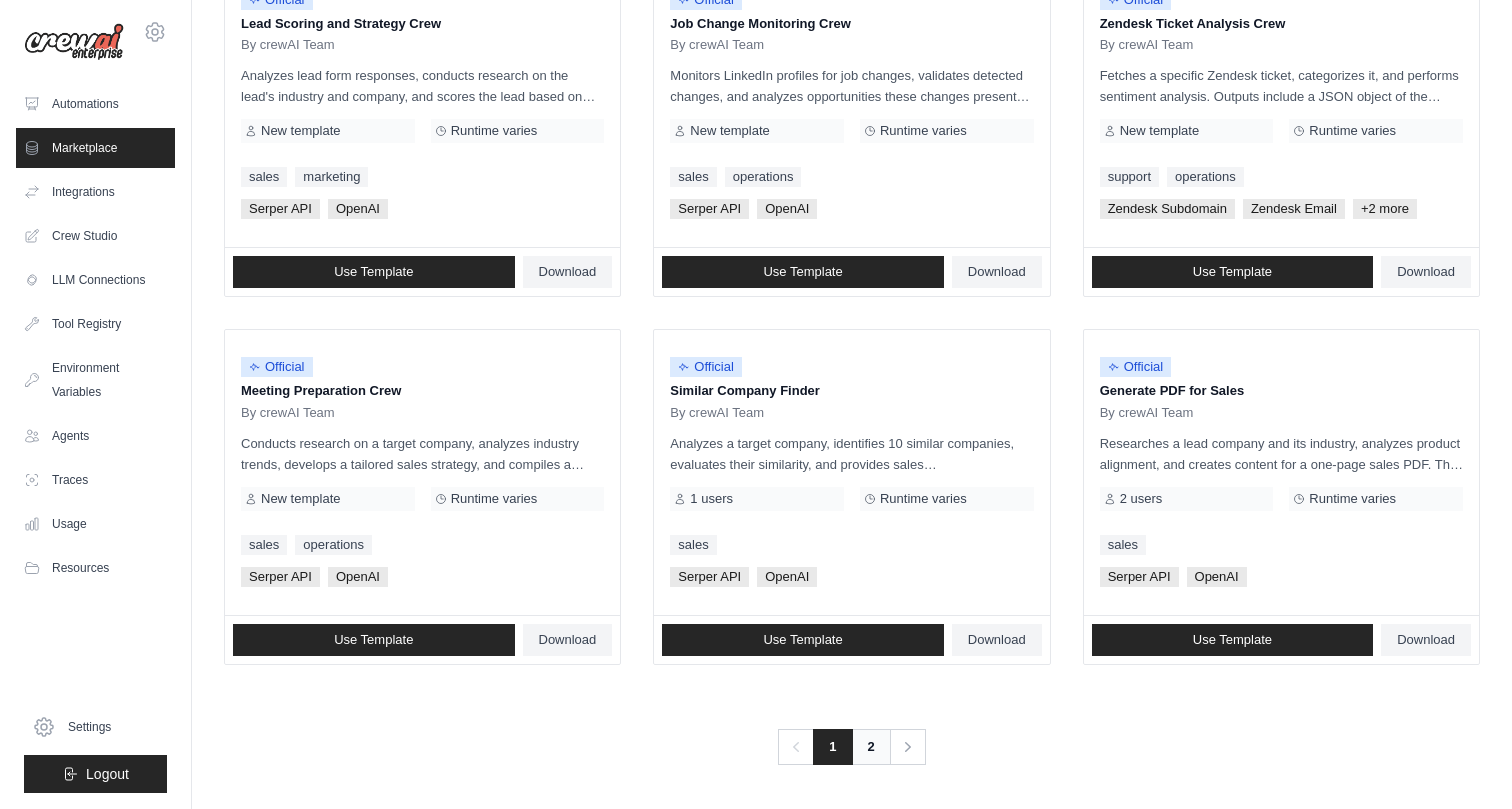 scroll, scrollTop: 0, scrollLeft: 0, axis: both 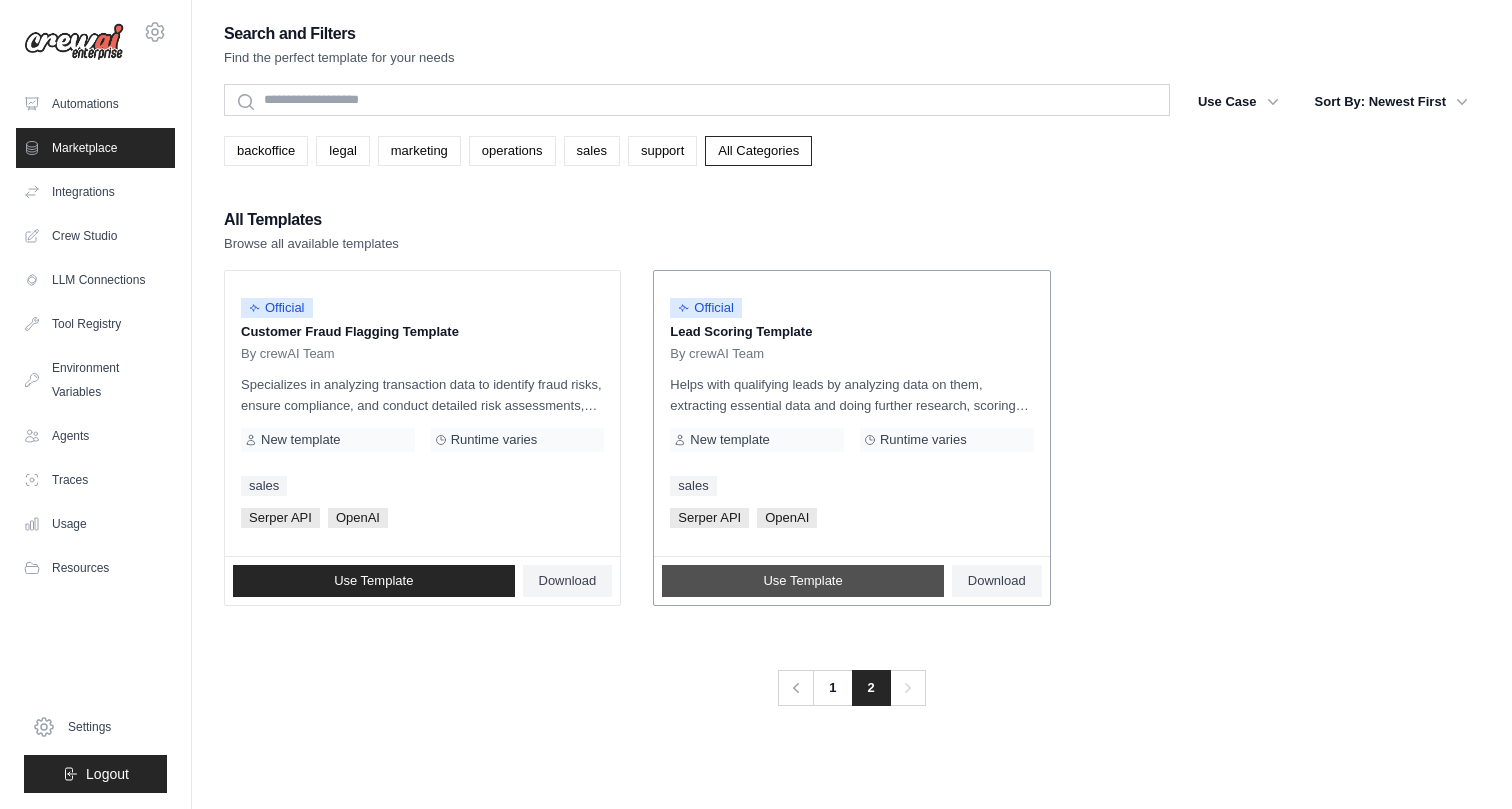 click on "Use Template" at bounding box center (802, 581) 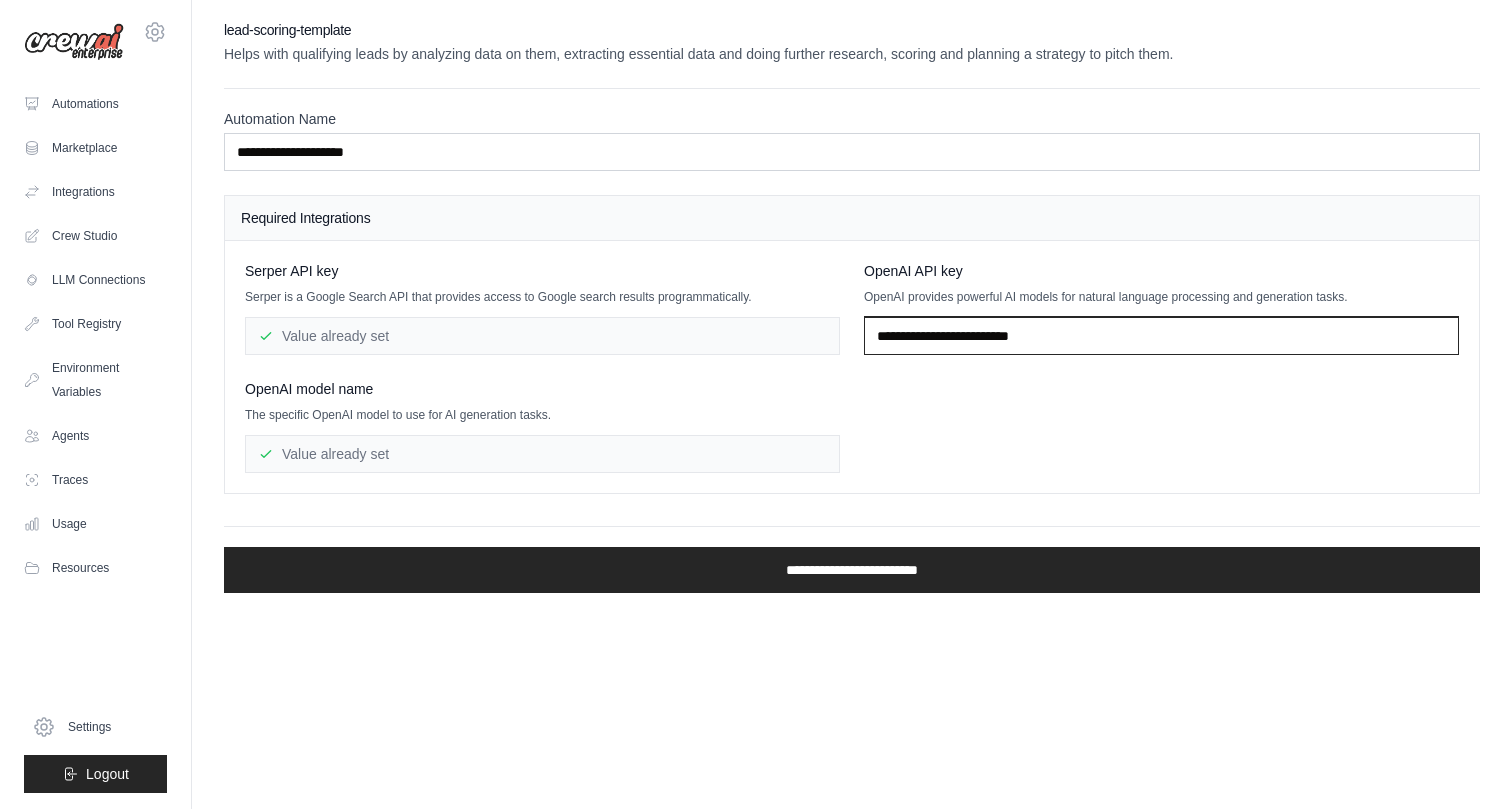 click at bounding box center [1161, 336] 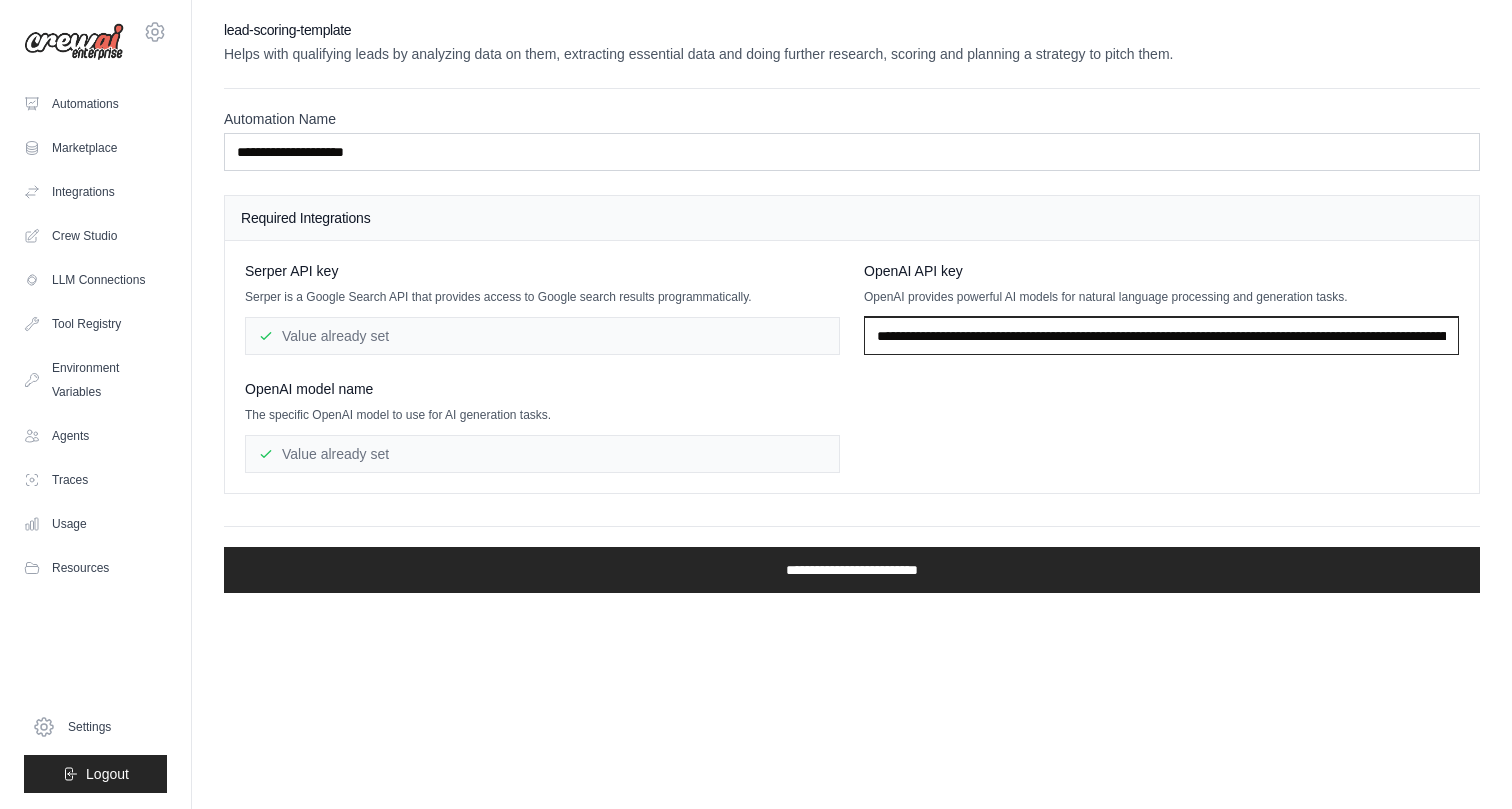 scroll, scrollTop: 0, scrollLeft: 697, axis: horizontal 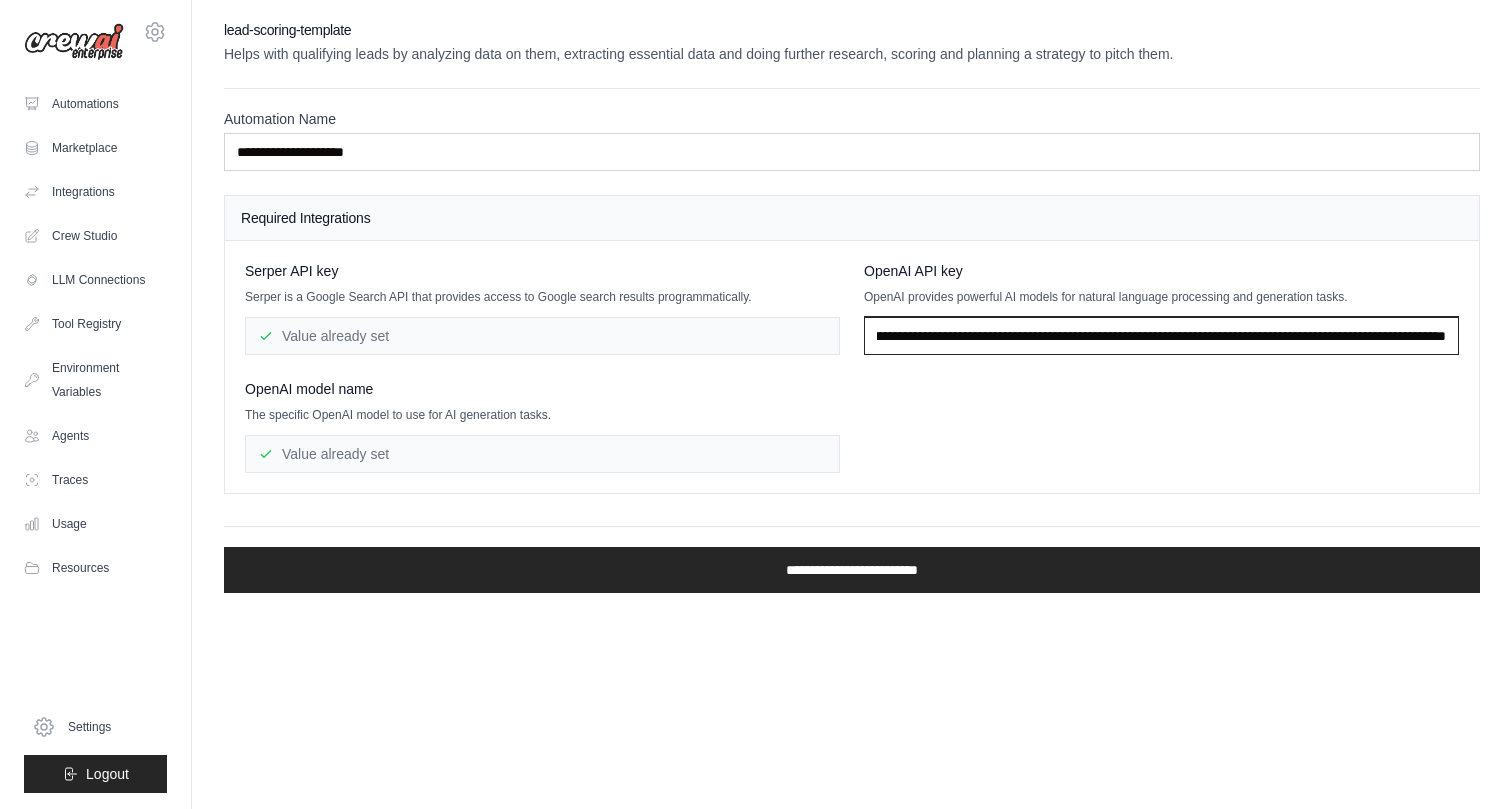 type on "**********" 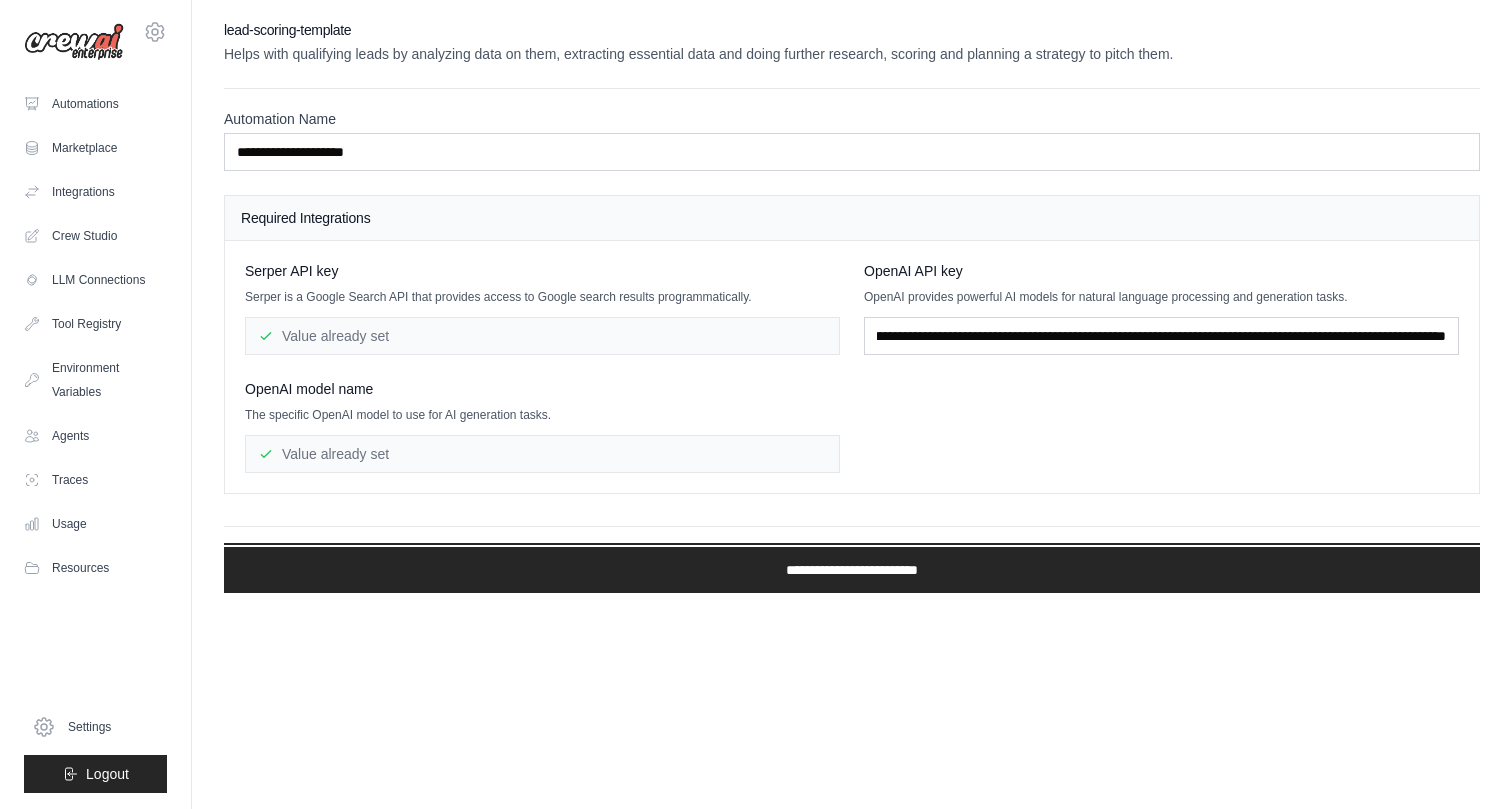 scroll, scrollTop: 0, scrollLeft: 0, axis: both 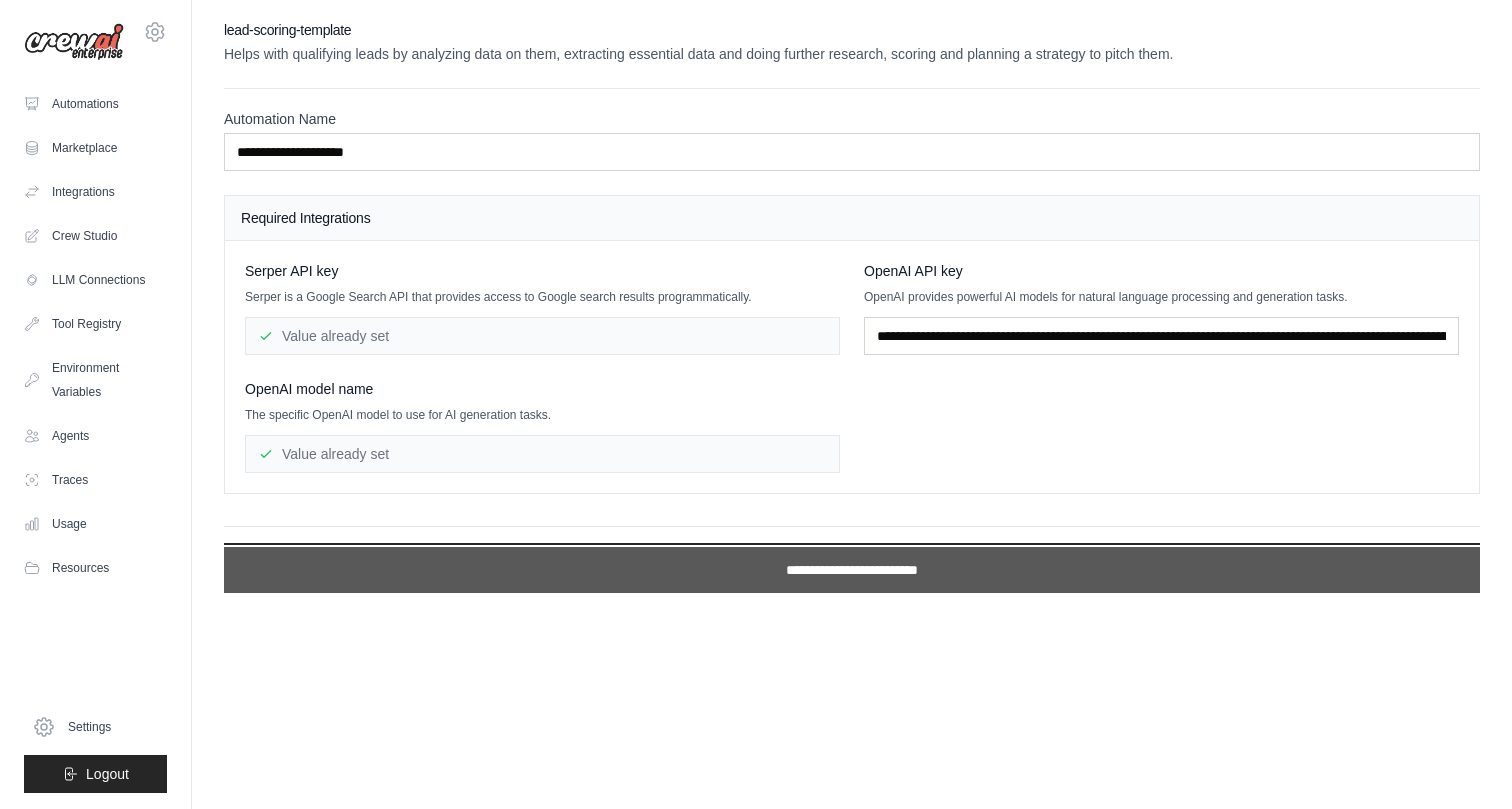 click on "**********" at bounding box center (852, 570) 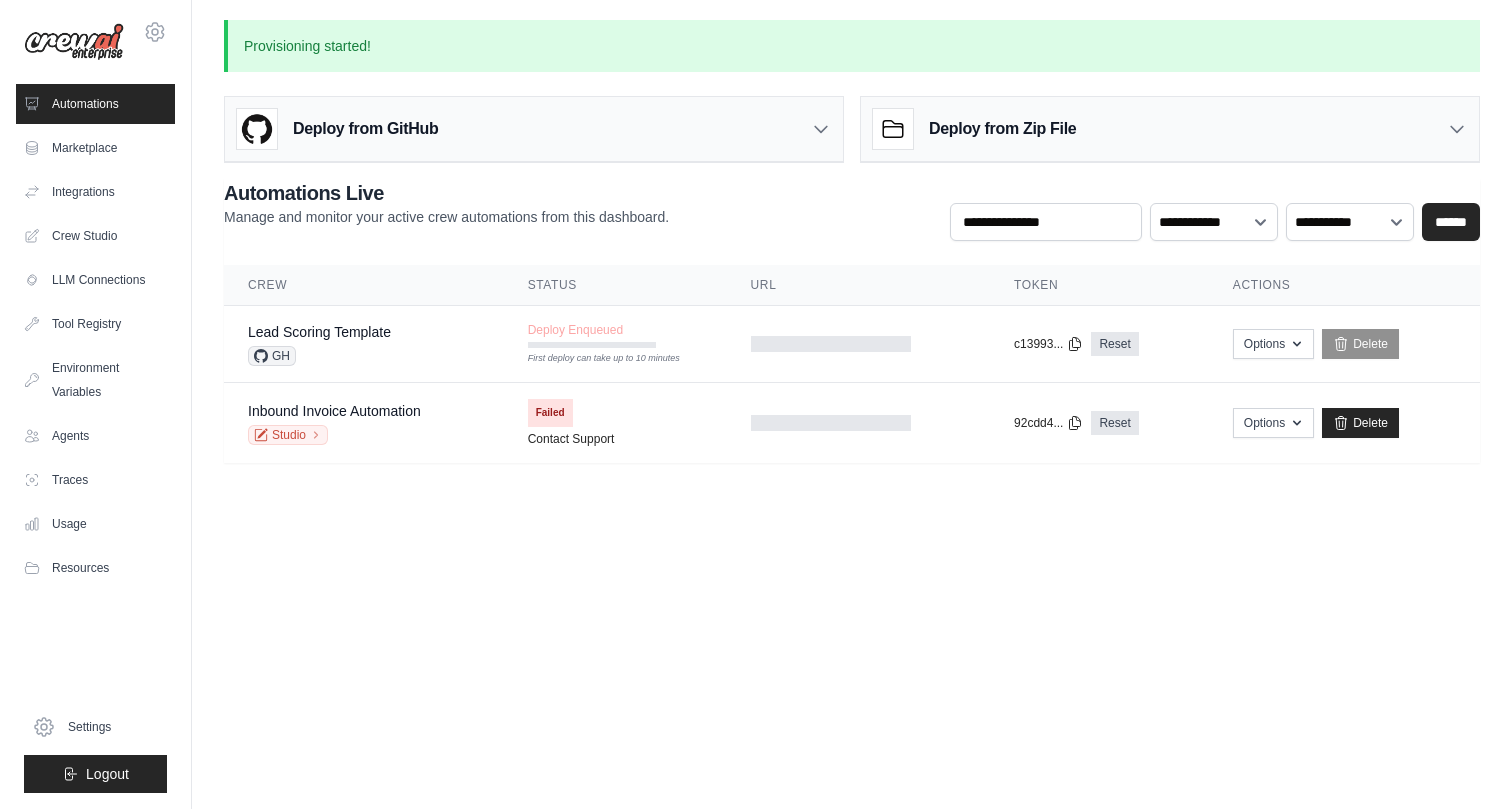 click 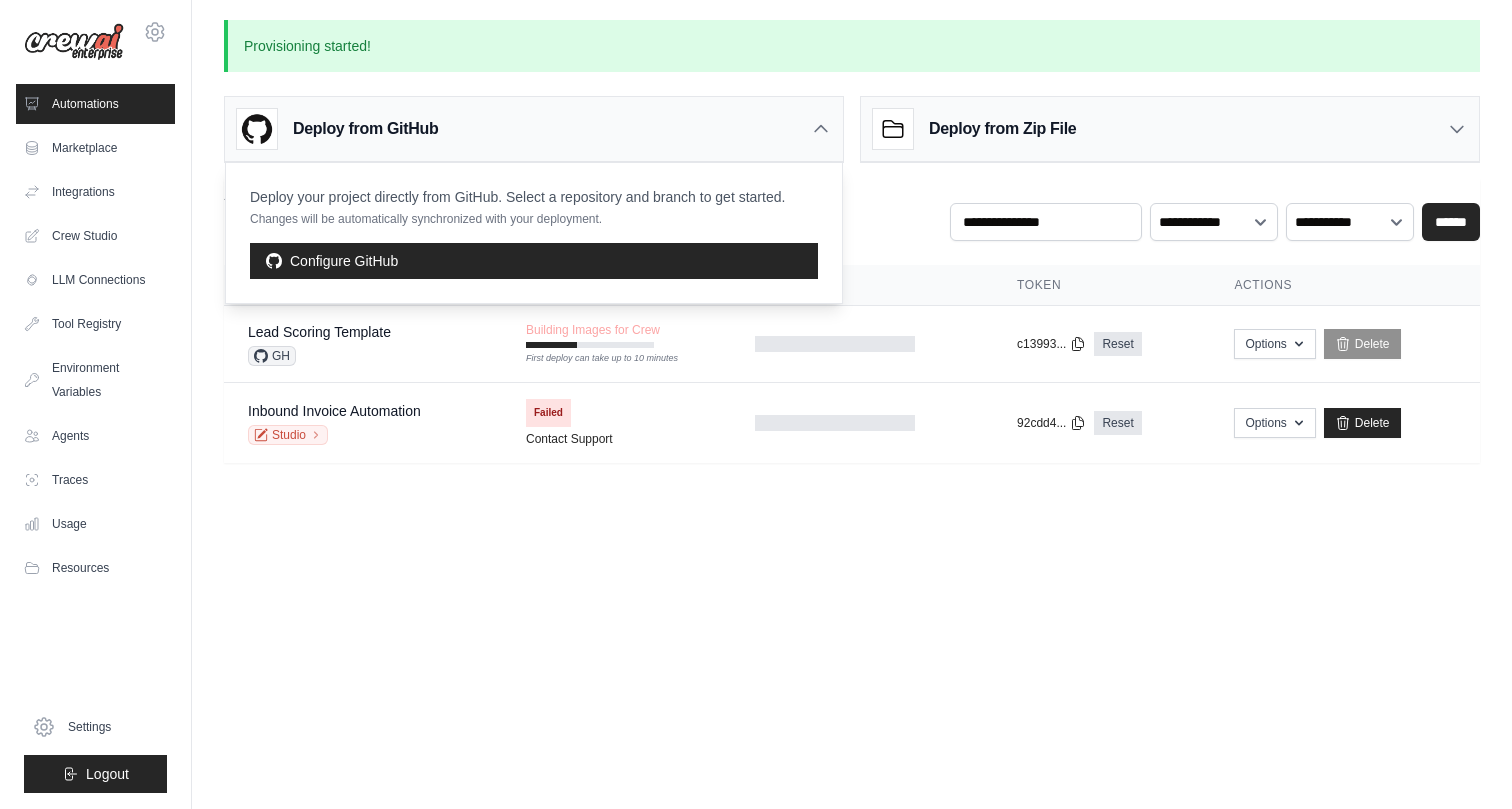 click 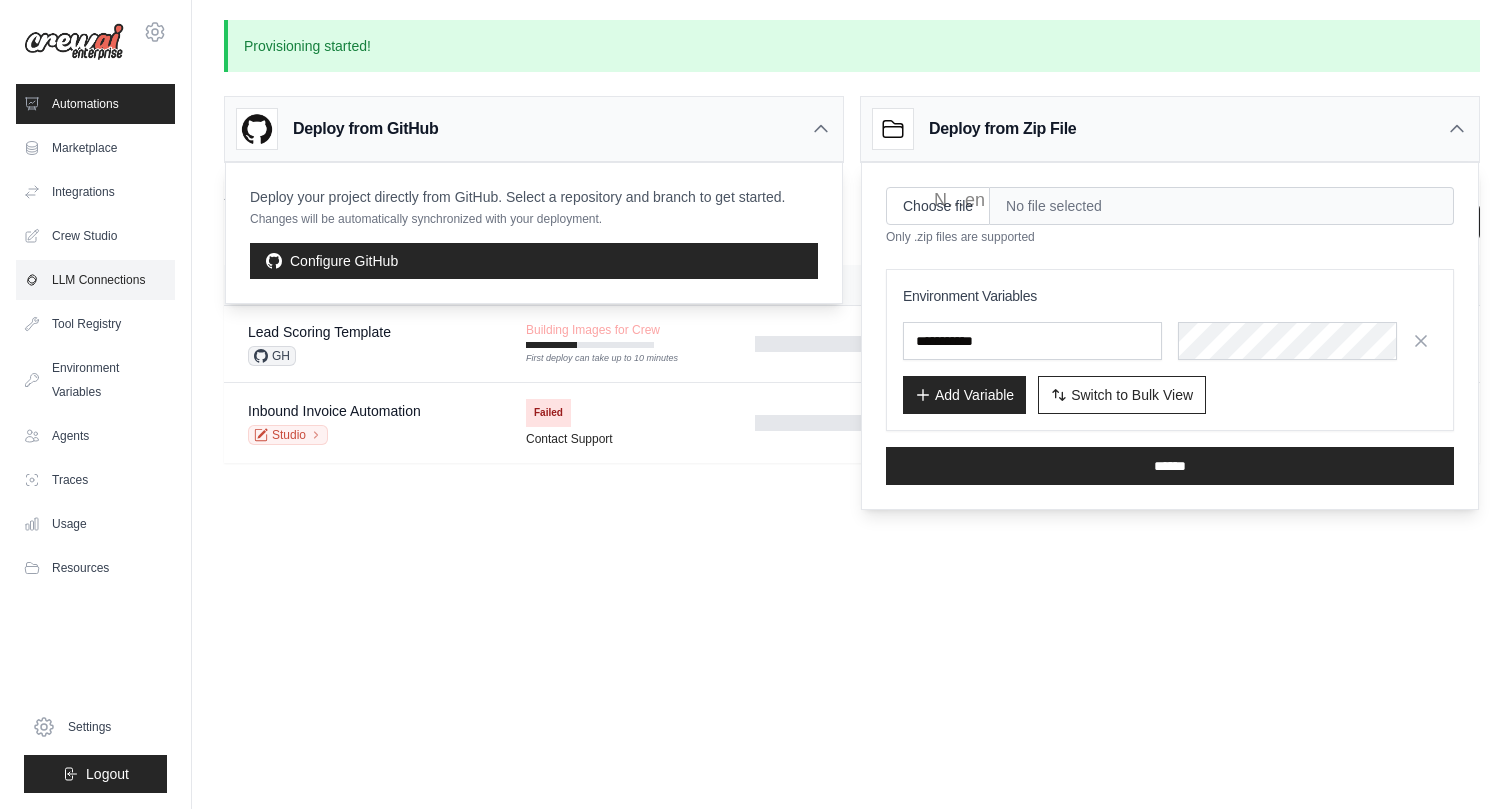 click on "LLM Connections" at bounding box center (95, 280) 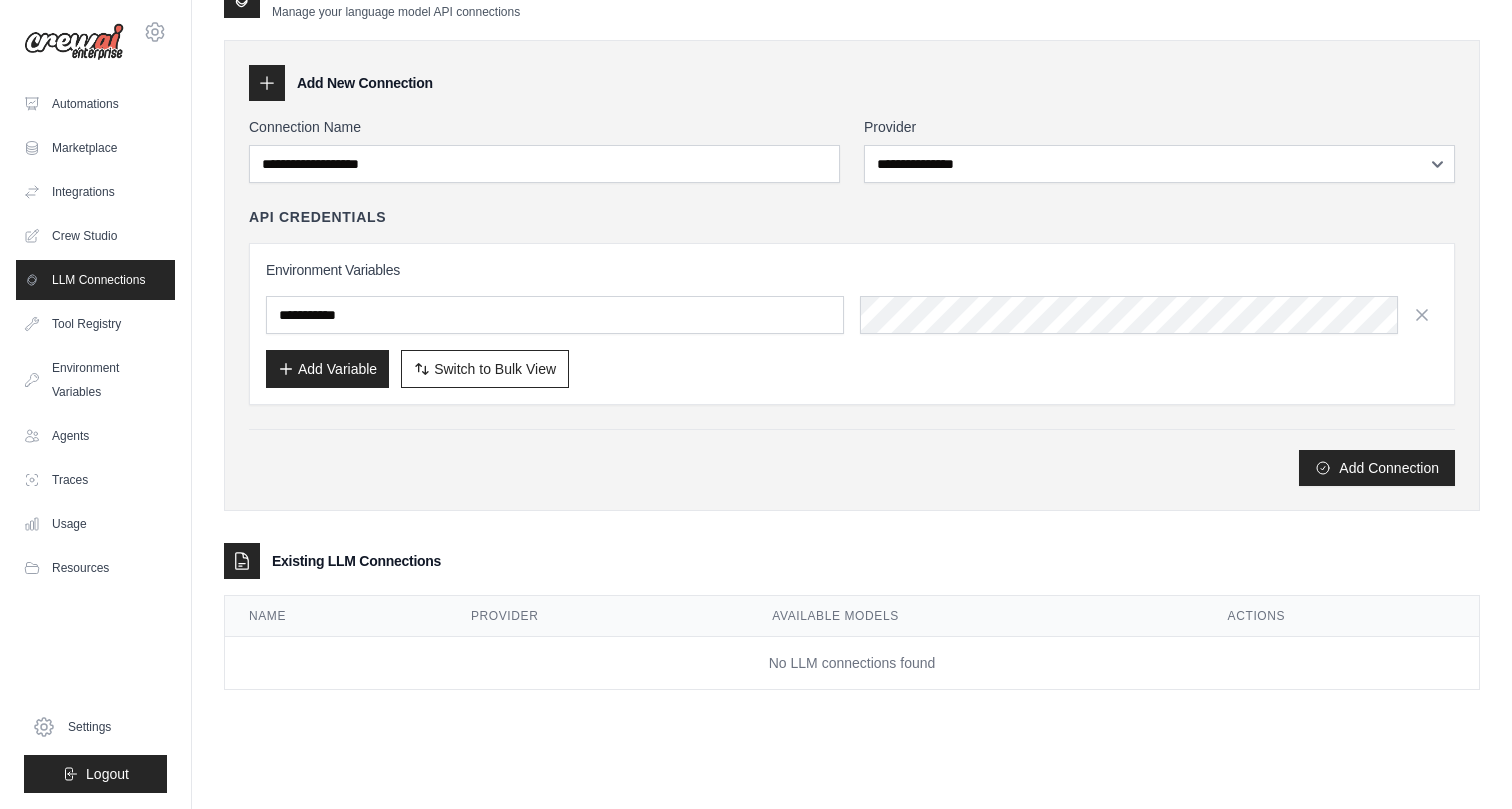 scroll, scrollTop: 0, scrollLeft: 0, axis: both 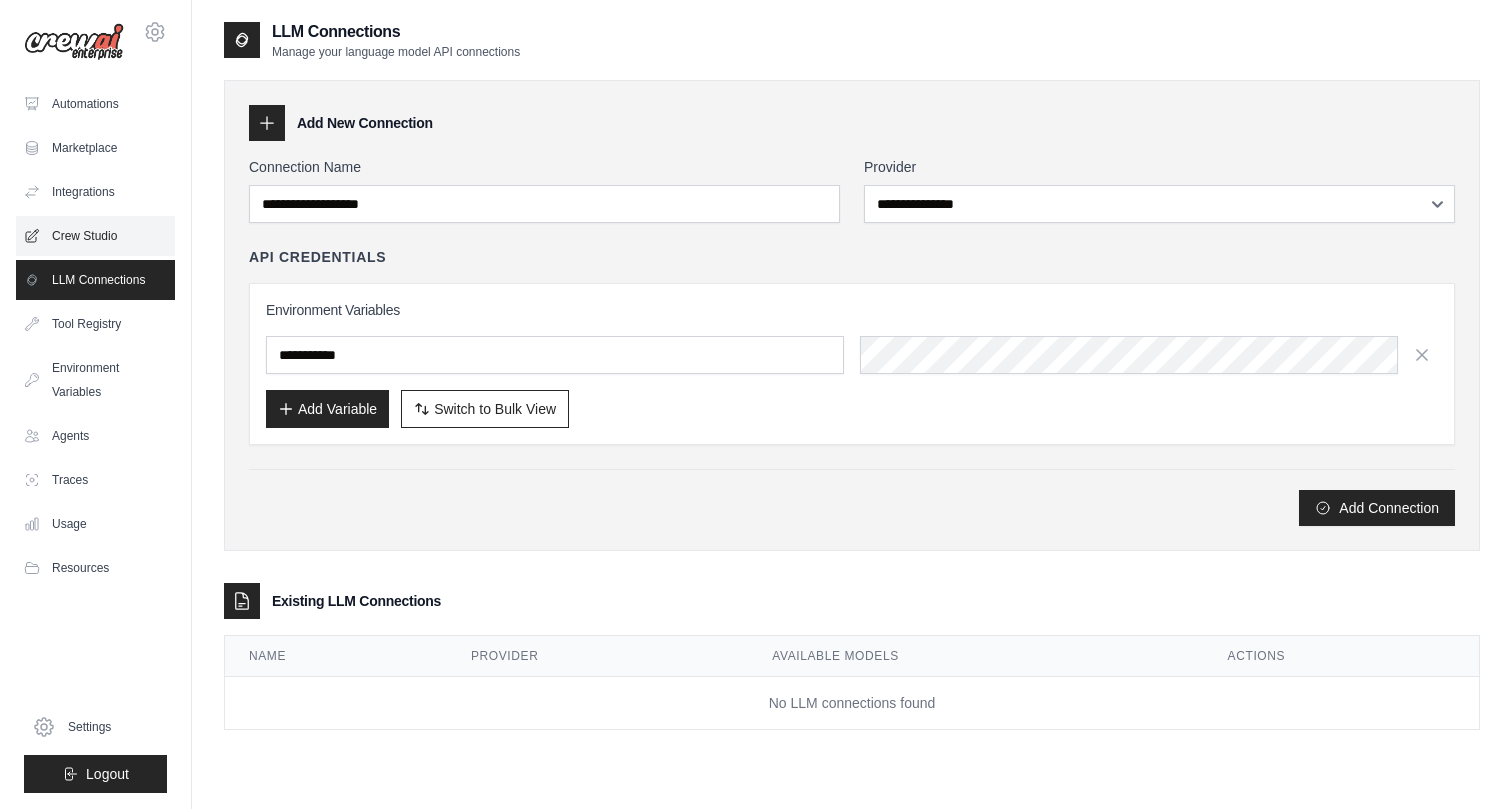 click on "Crew Studio" at bounding box center [95, 236] 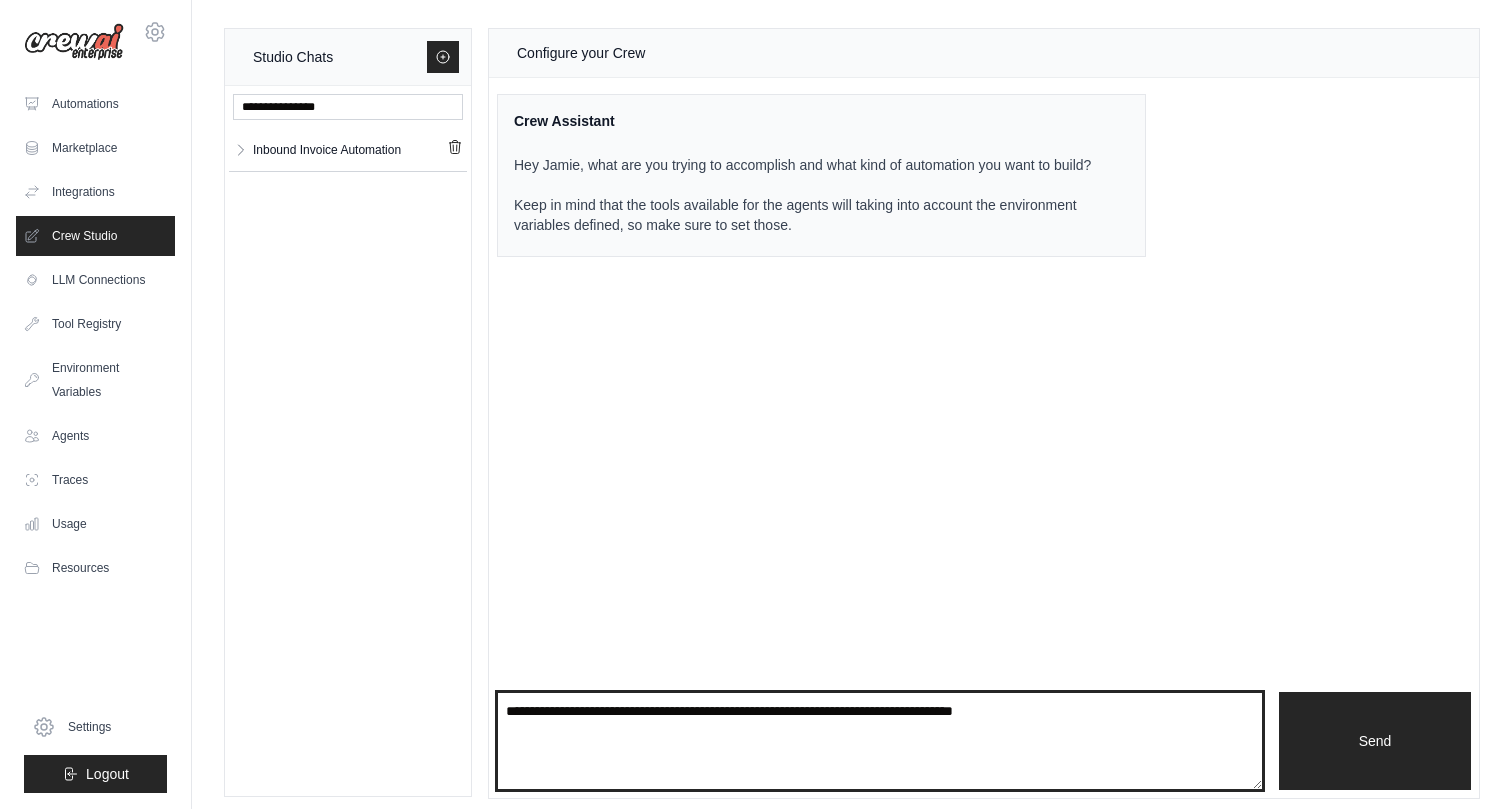 click at bounding box center (880, 741) 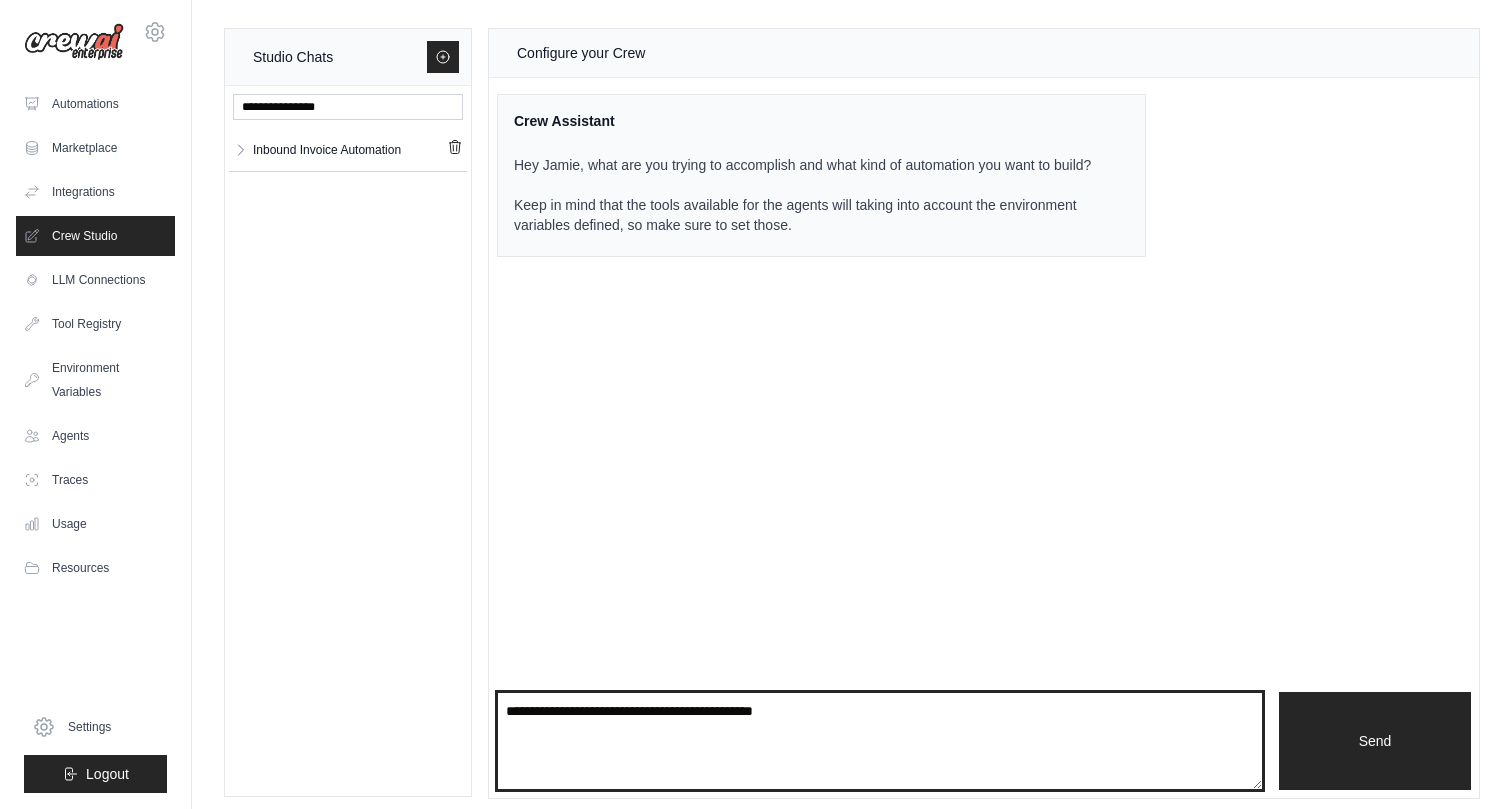 type on "**********" 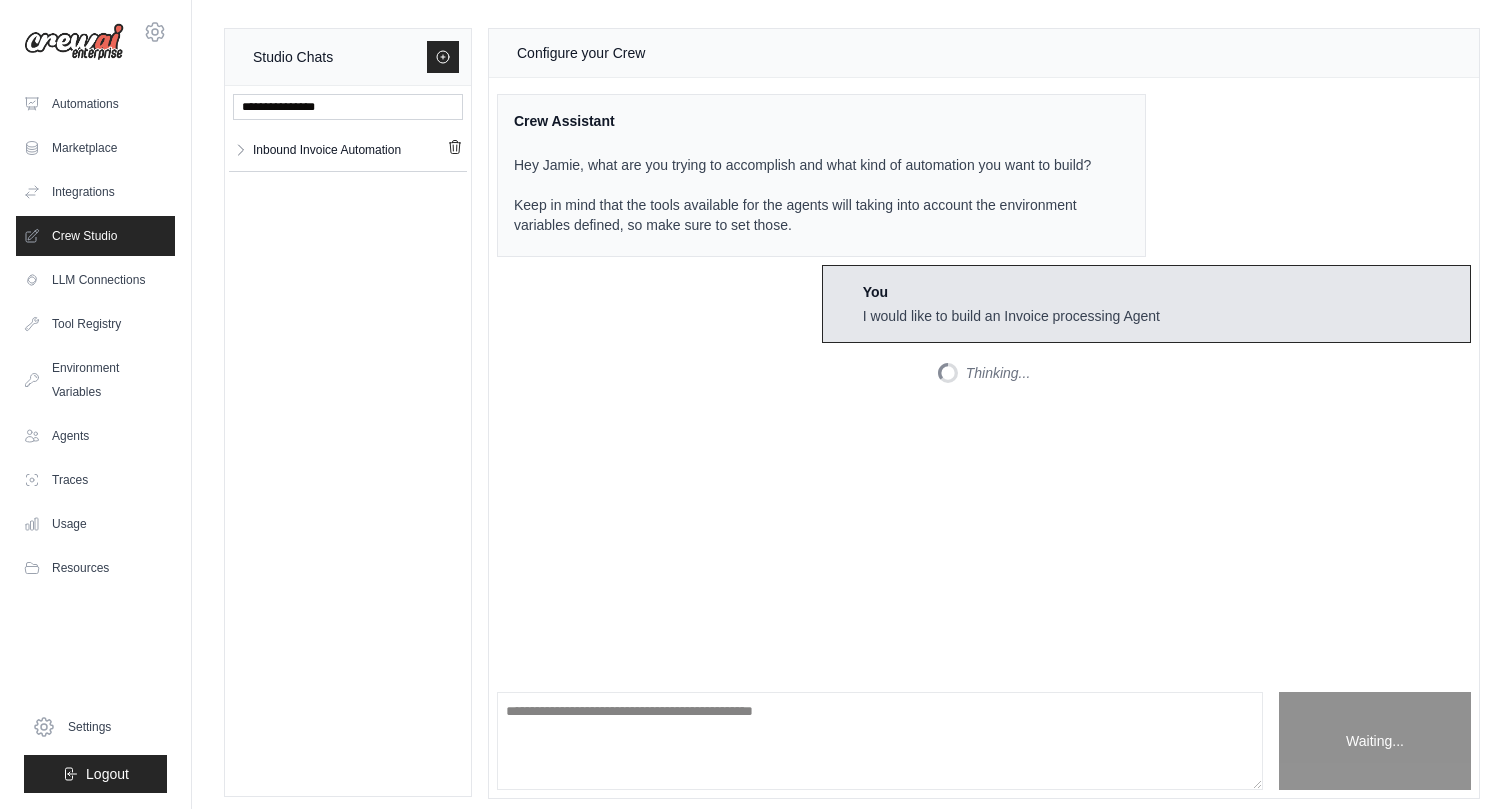 scroll, scrollTop: 63, scrollLeft: 0, axis: vertical 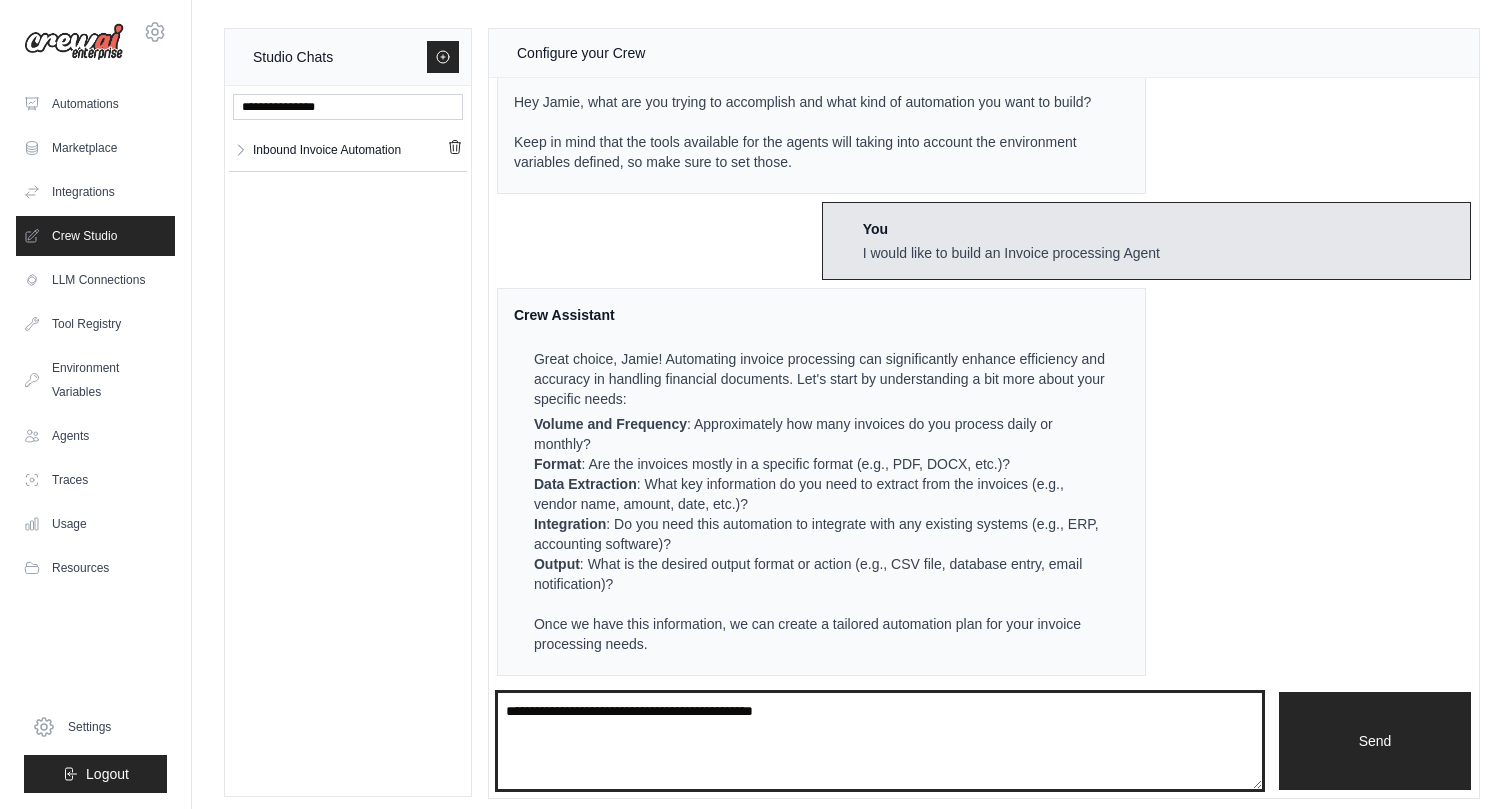 click on "**********" at bounding box center (880, 741) 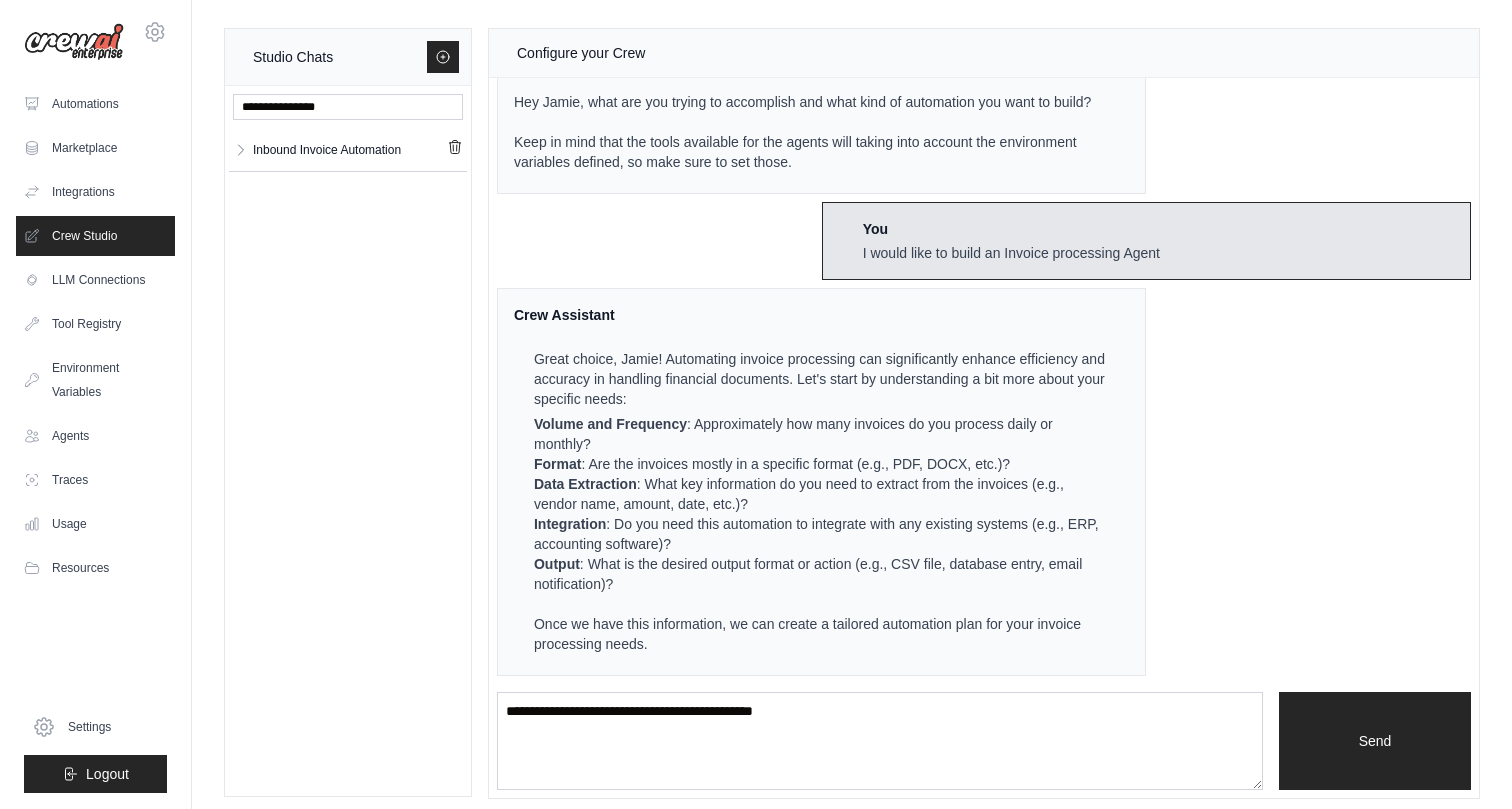 click on "Integration : Do you need this automation to integrate with any existing systems (e.g., ERP, accounting software)?" at bounding box center [819, 534] 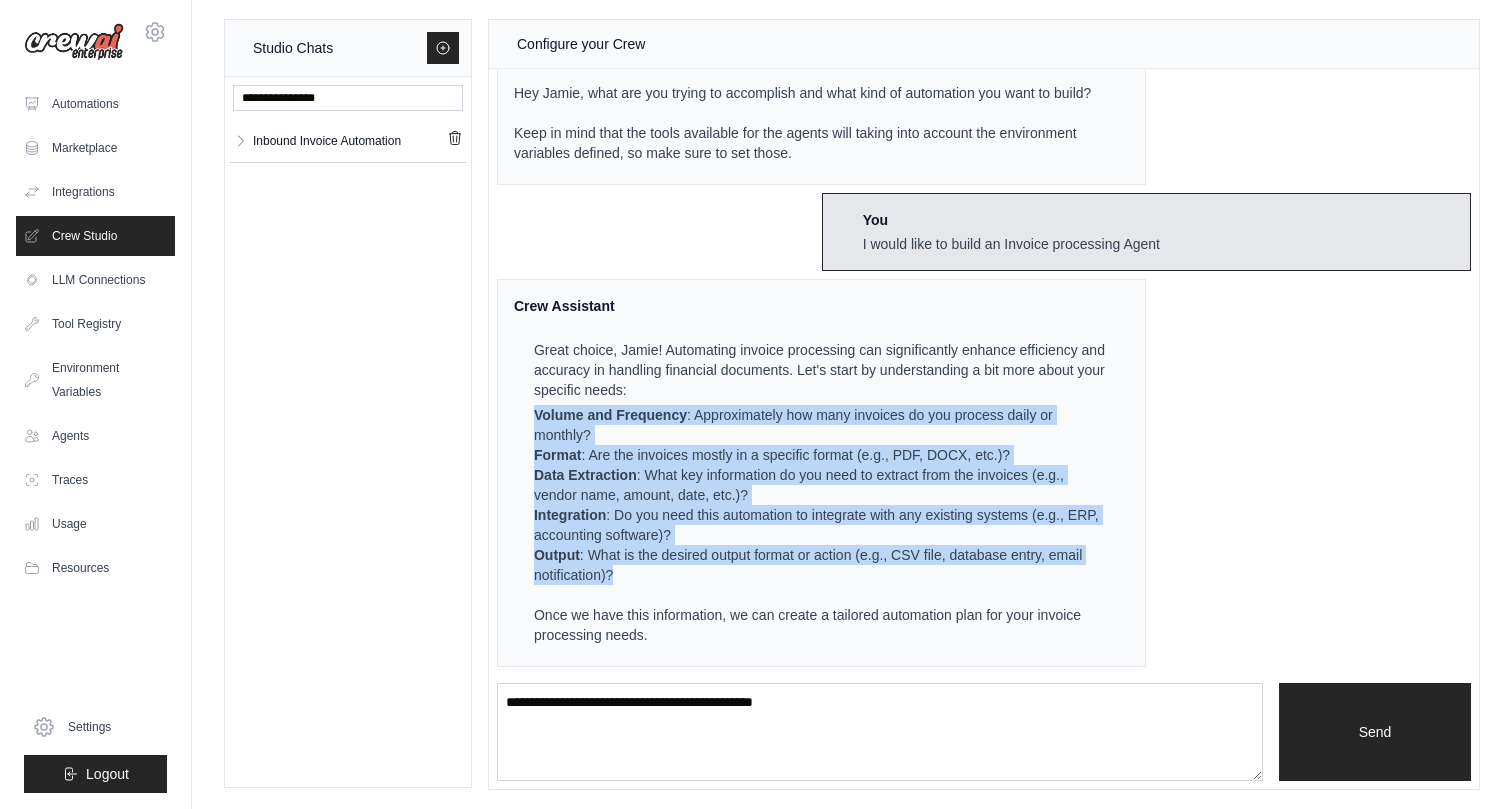 drag, startPoint x: 630, startPoint y: 579, endPoint x: 531, endPoint y: 403, distance: 201.93315 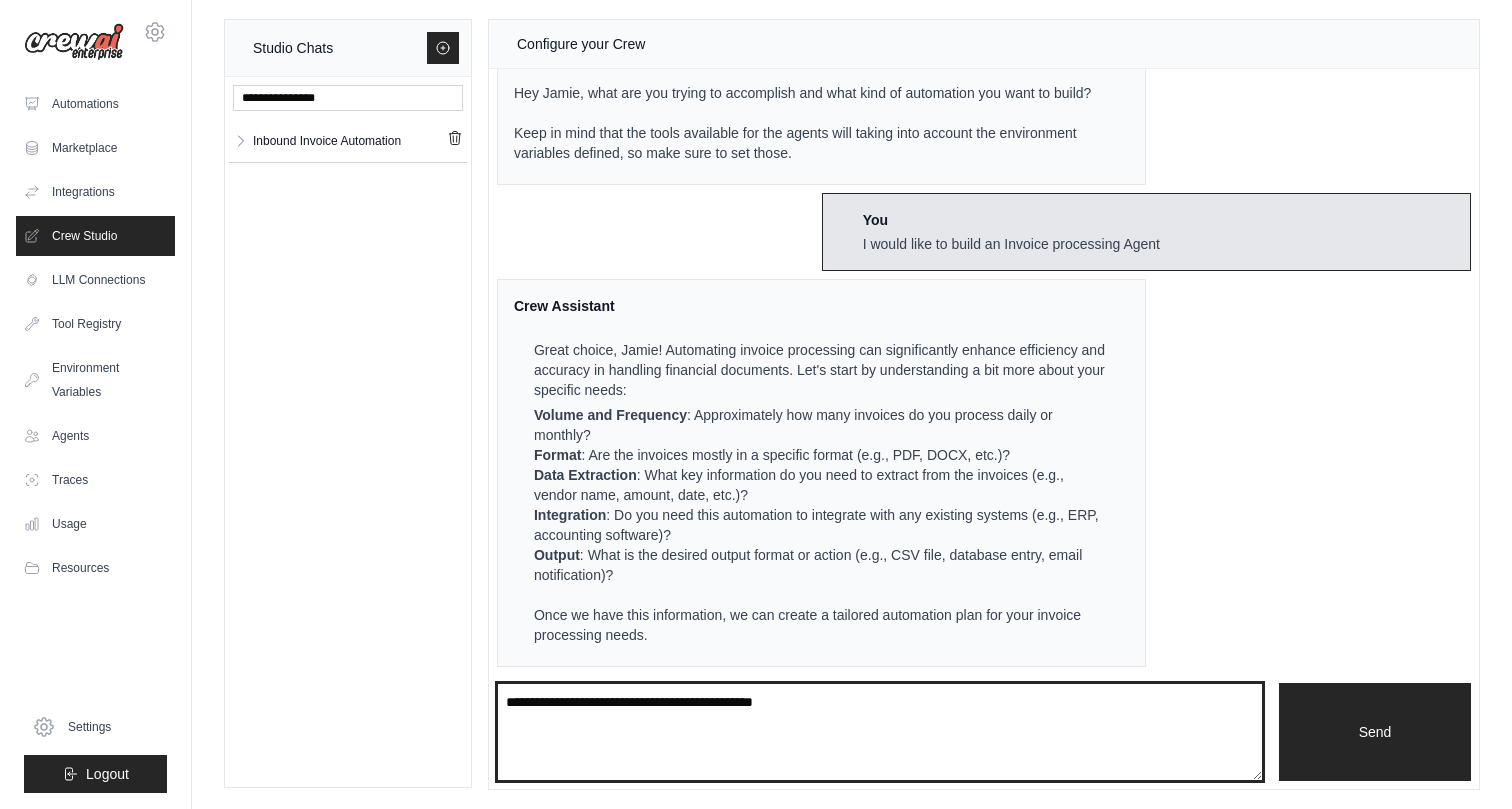 click on "**********" at bounding box center (880, 732) 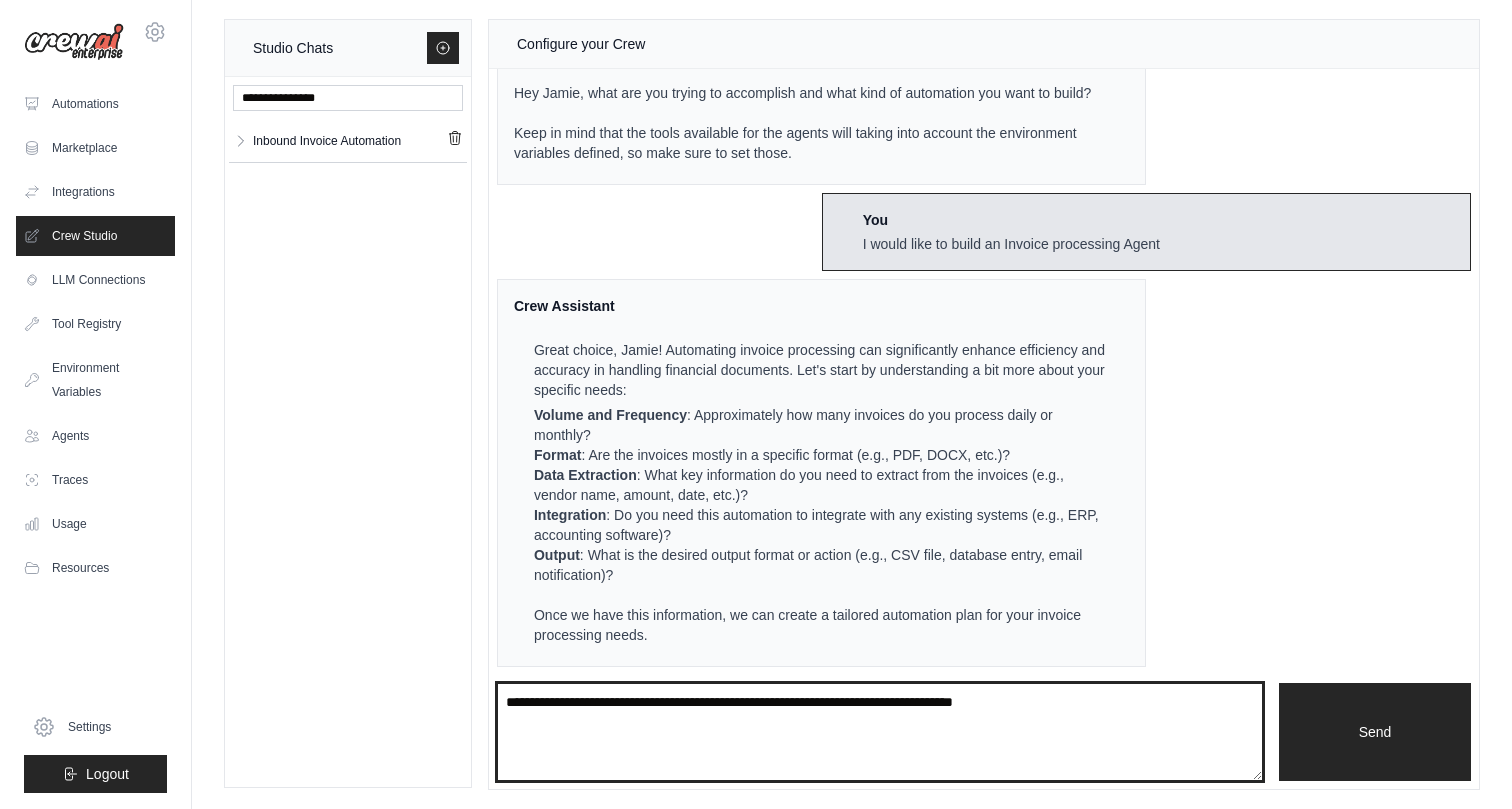 paste on "**********" 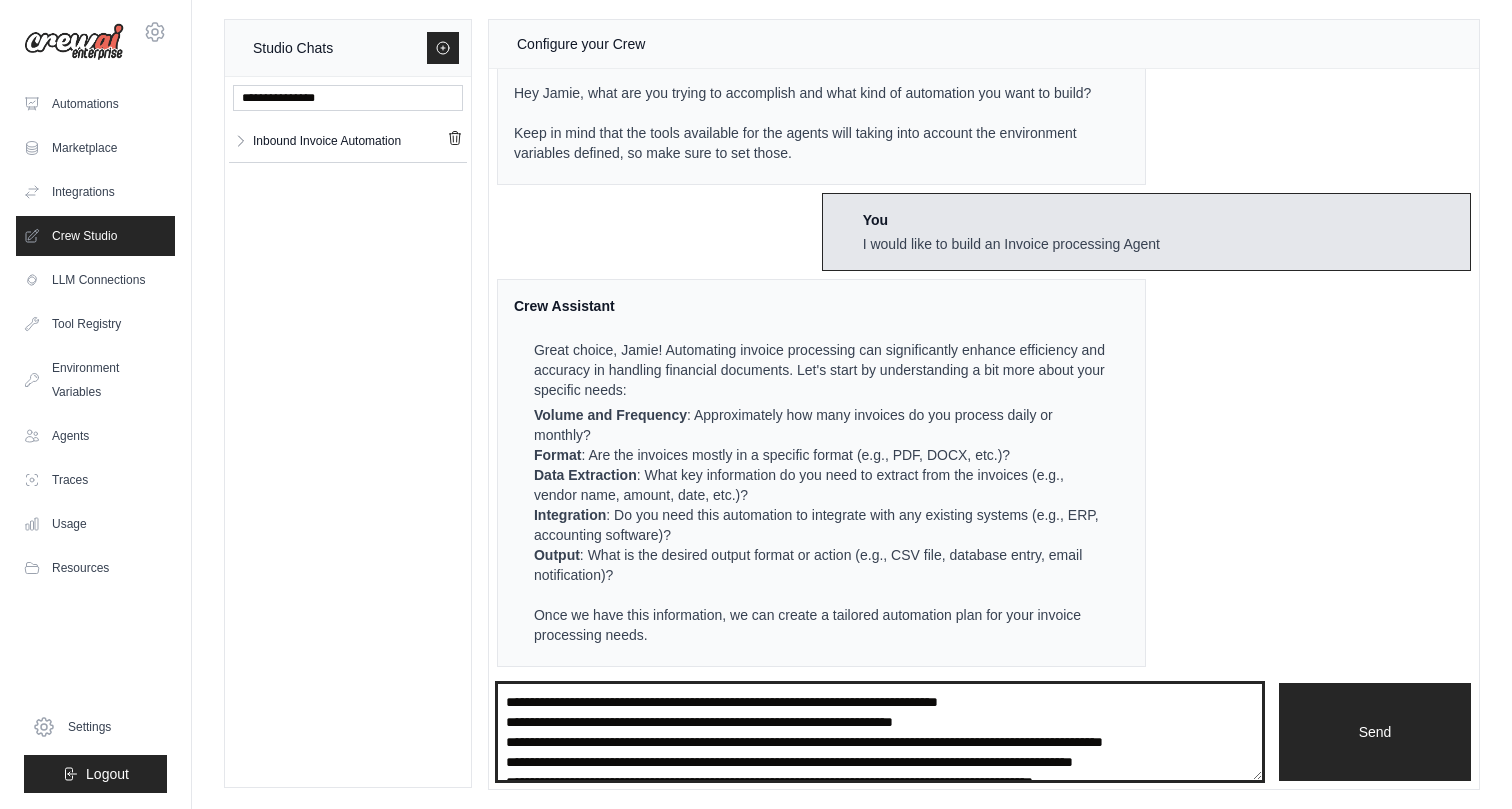 scroll, scrollTop: 10, scrollLeft: 0, axis: vertical 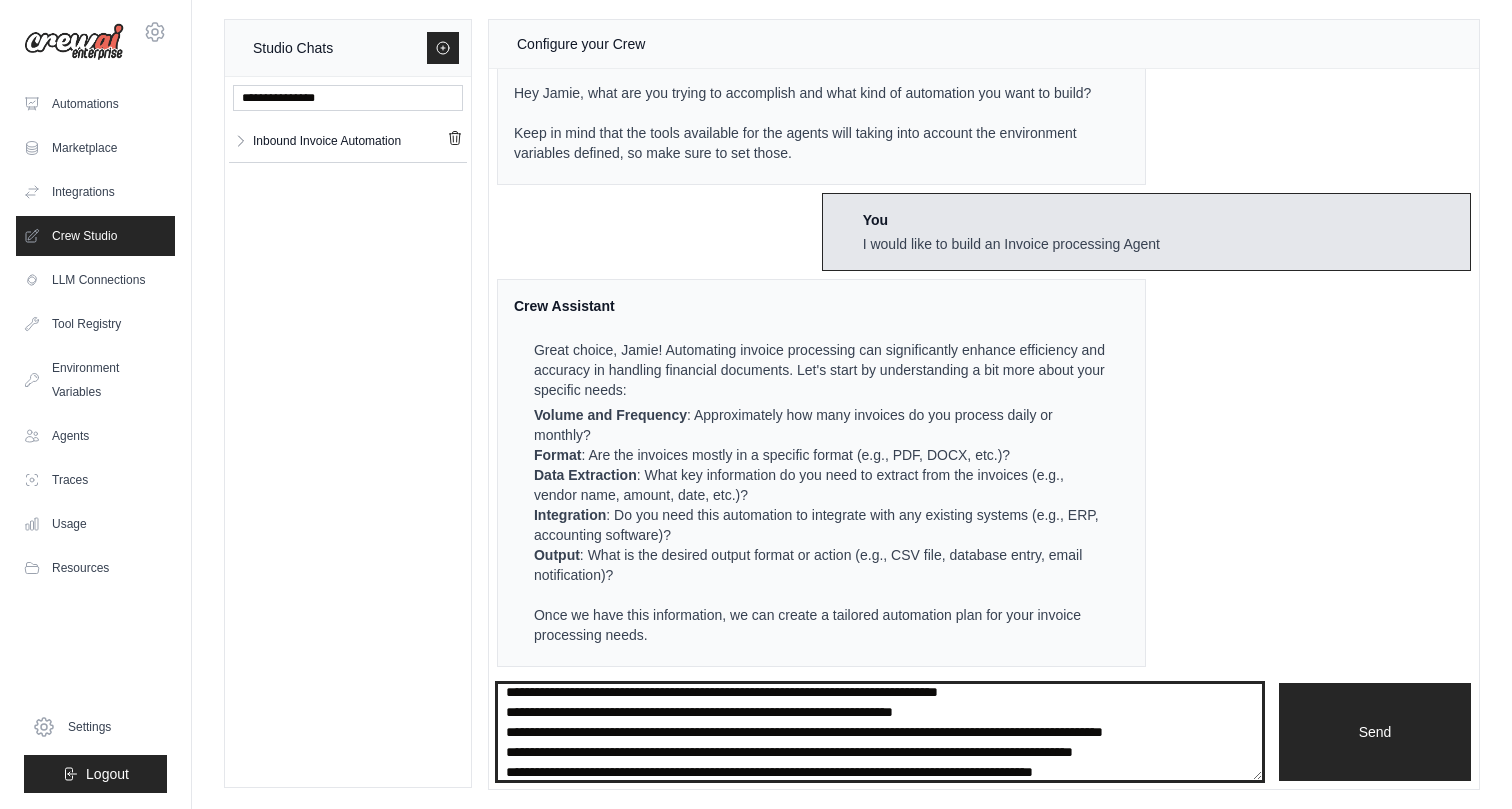drag, startPoint x: 793, startPoint y: 697, endPoint x: 792, endPoint y: 711, distance: 14.035668 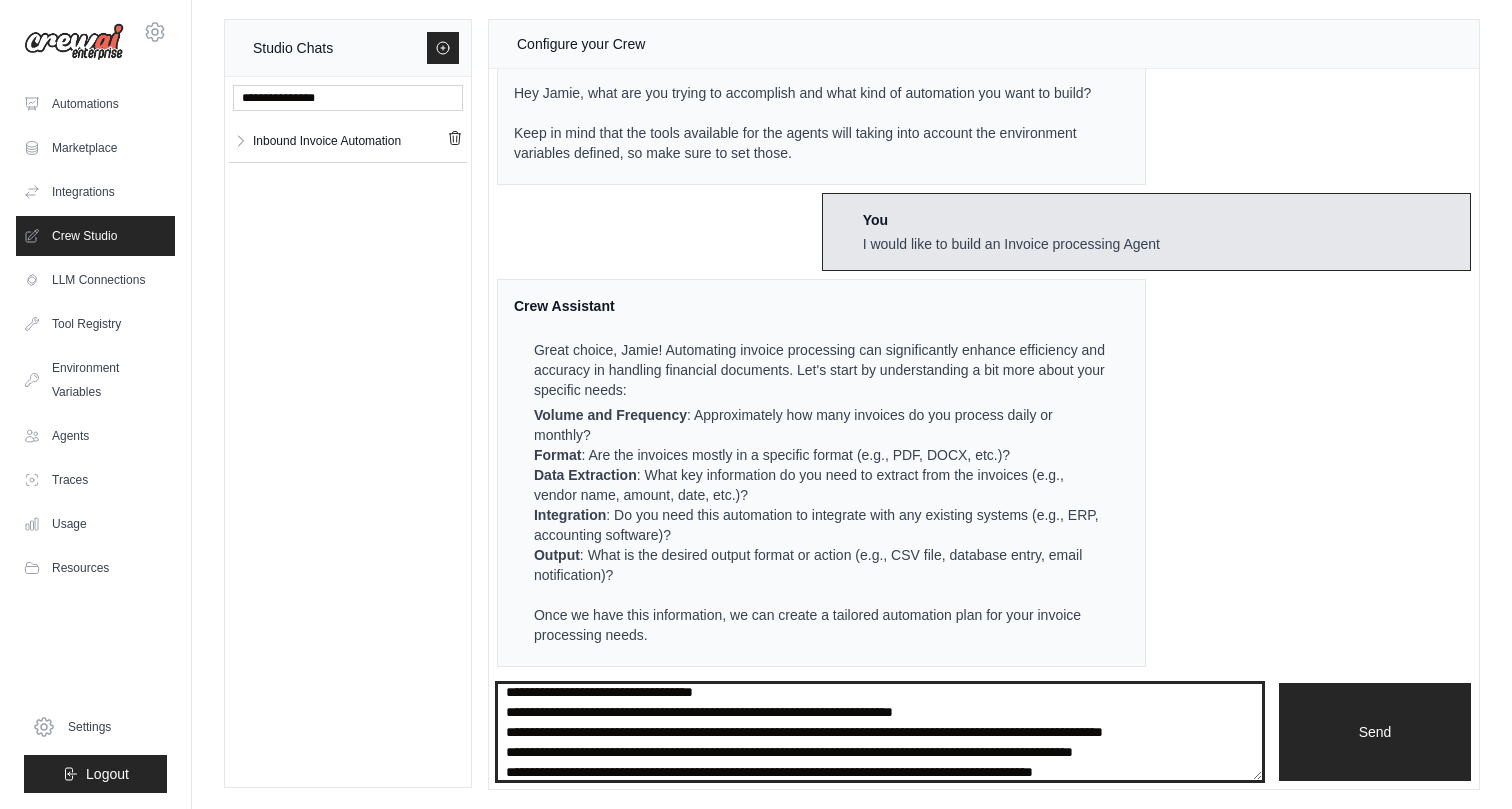 click on "**********" at bounding box center (880, 732) 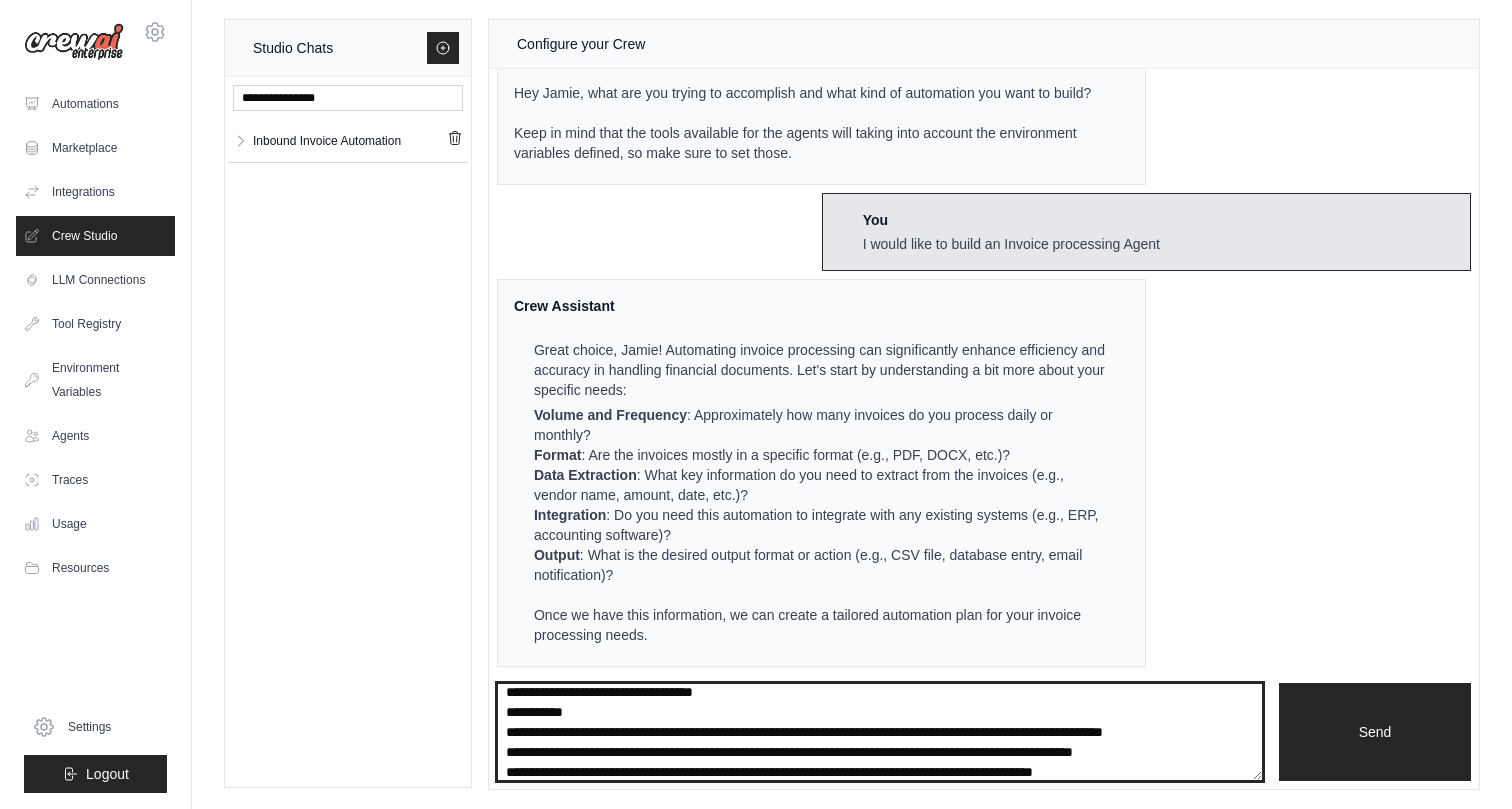 click on "**********" at bounding box center [880, 732] 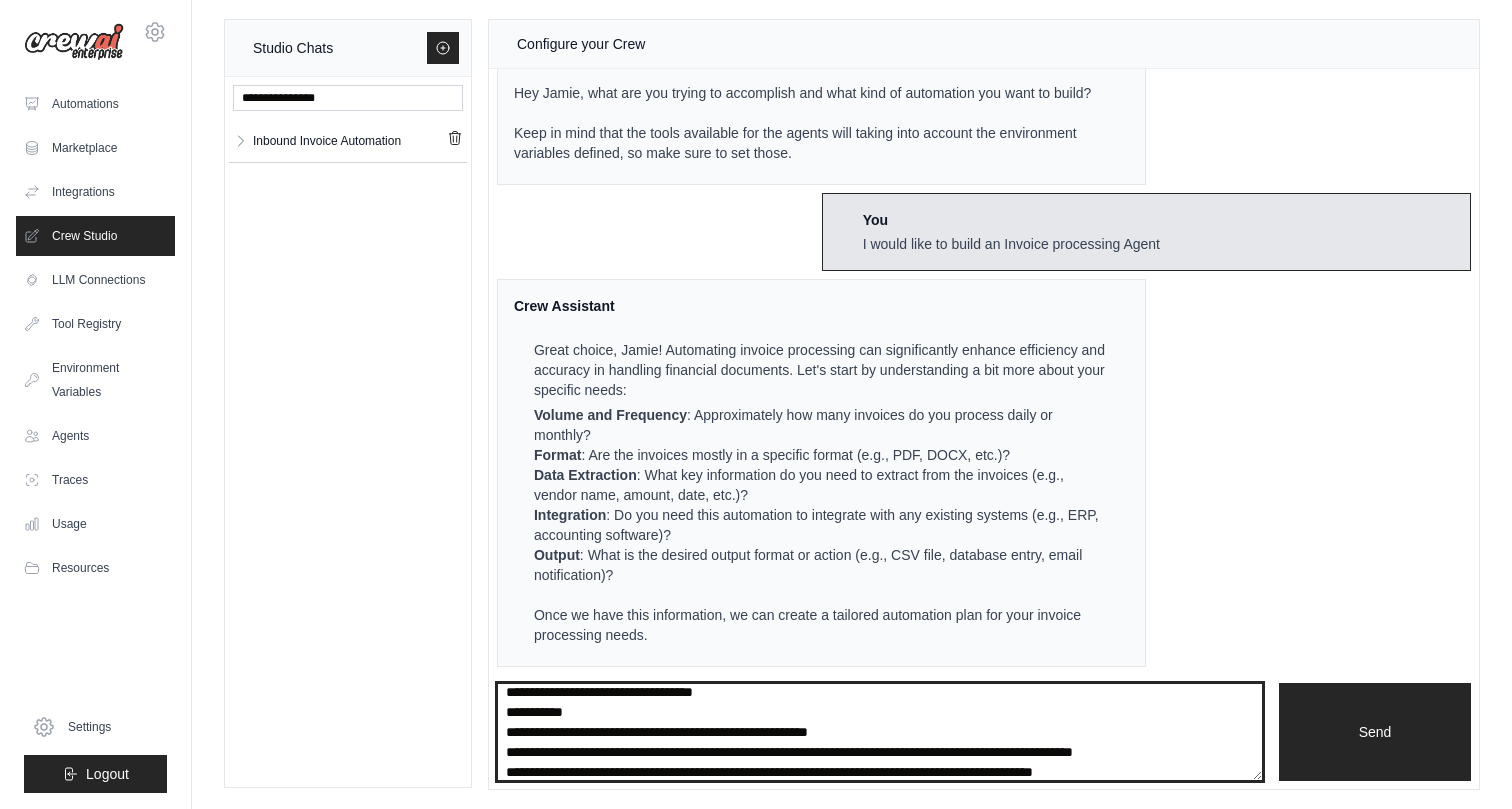 click on "**********" at bounding box center [880, 732] 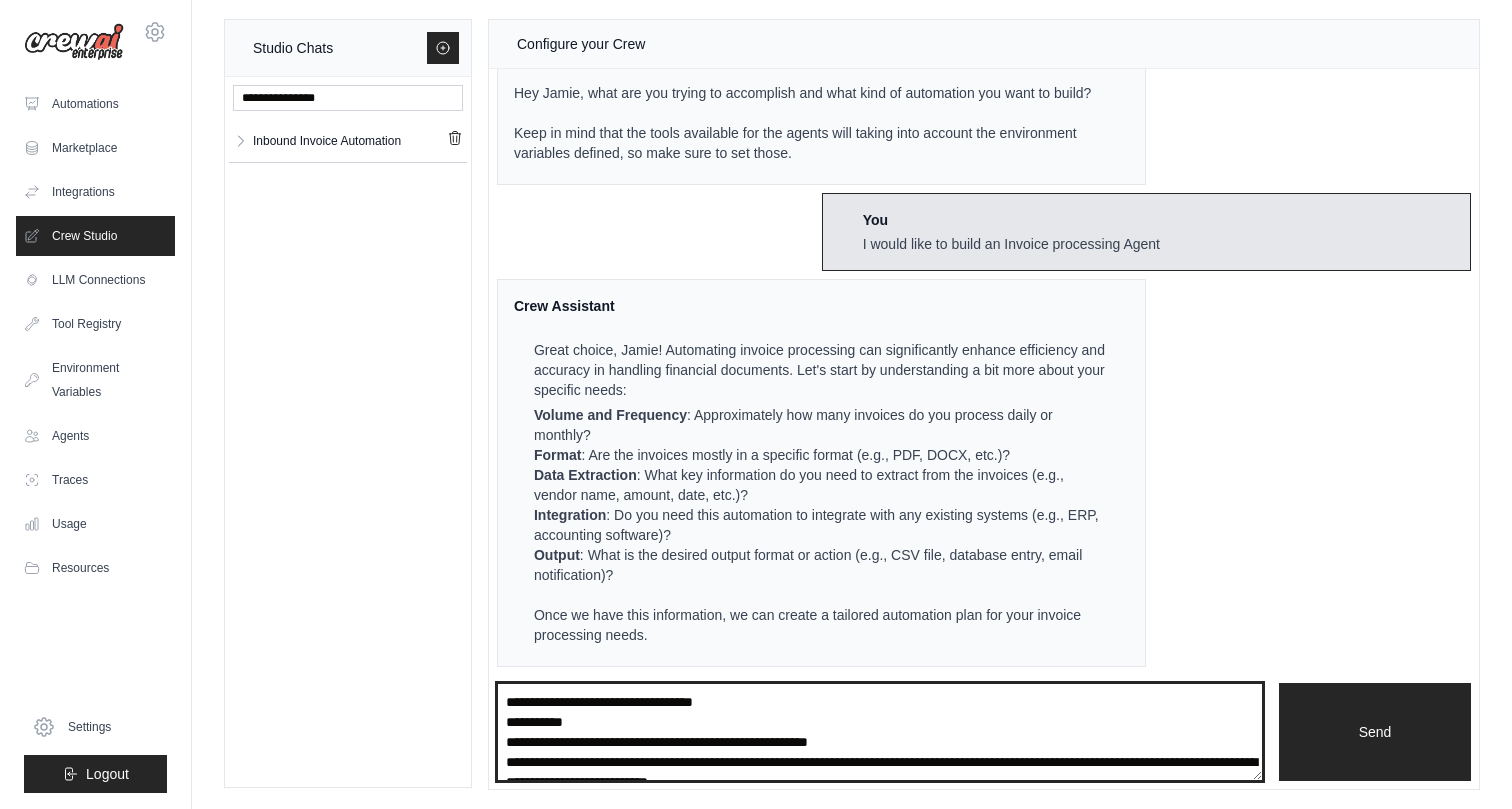 scroll, scrollTop: 20, scrollLeft: 0, axis: vertical 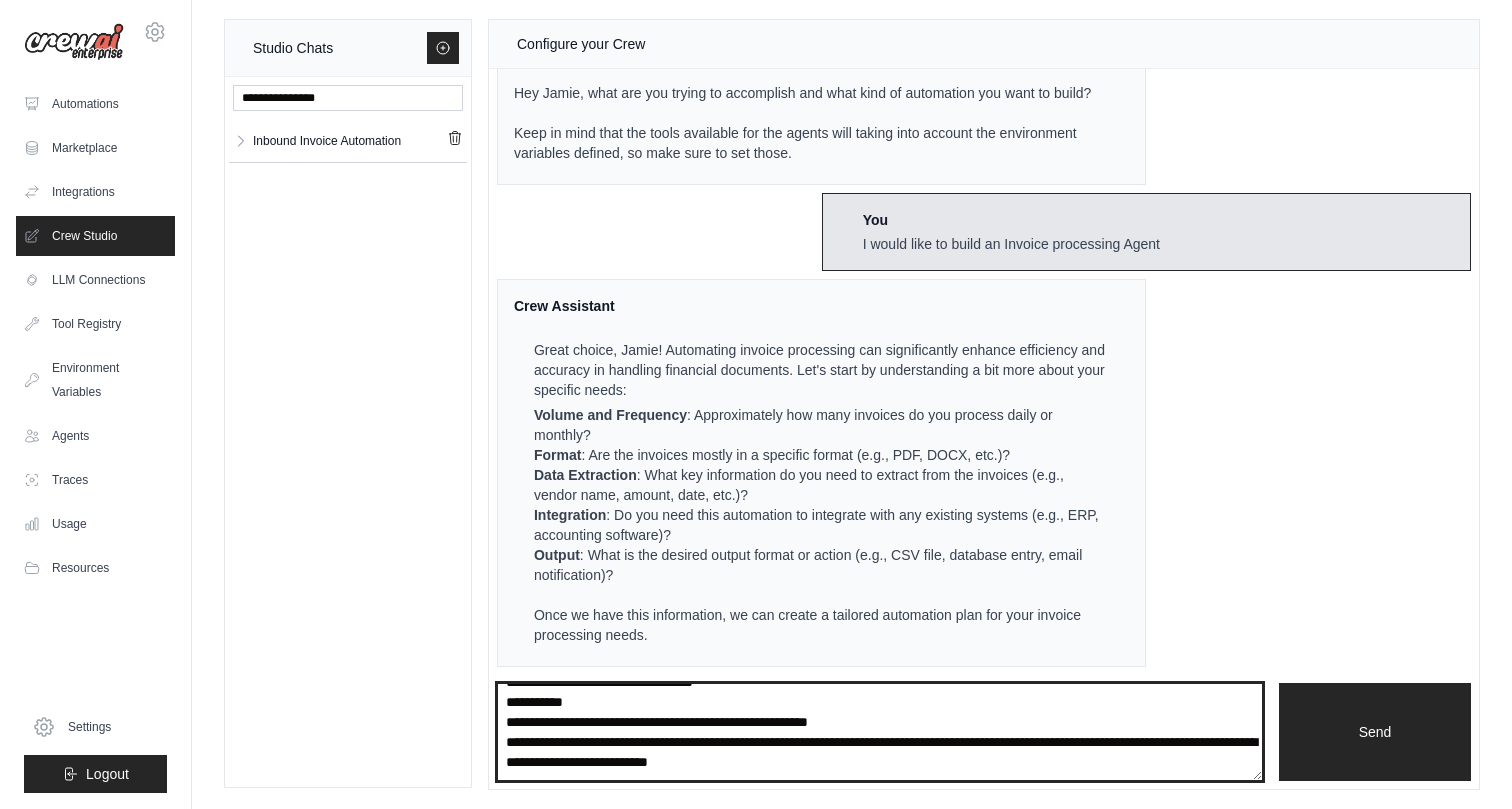 type on "**********" 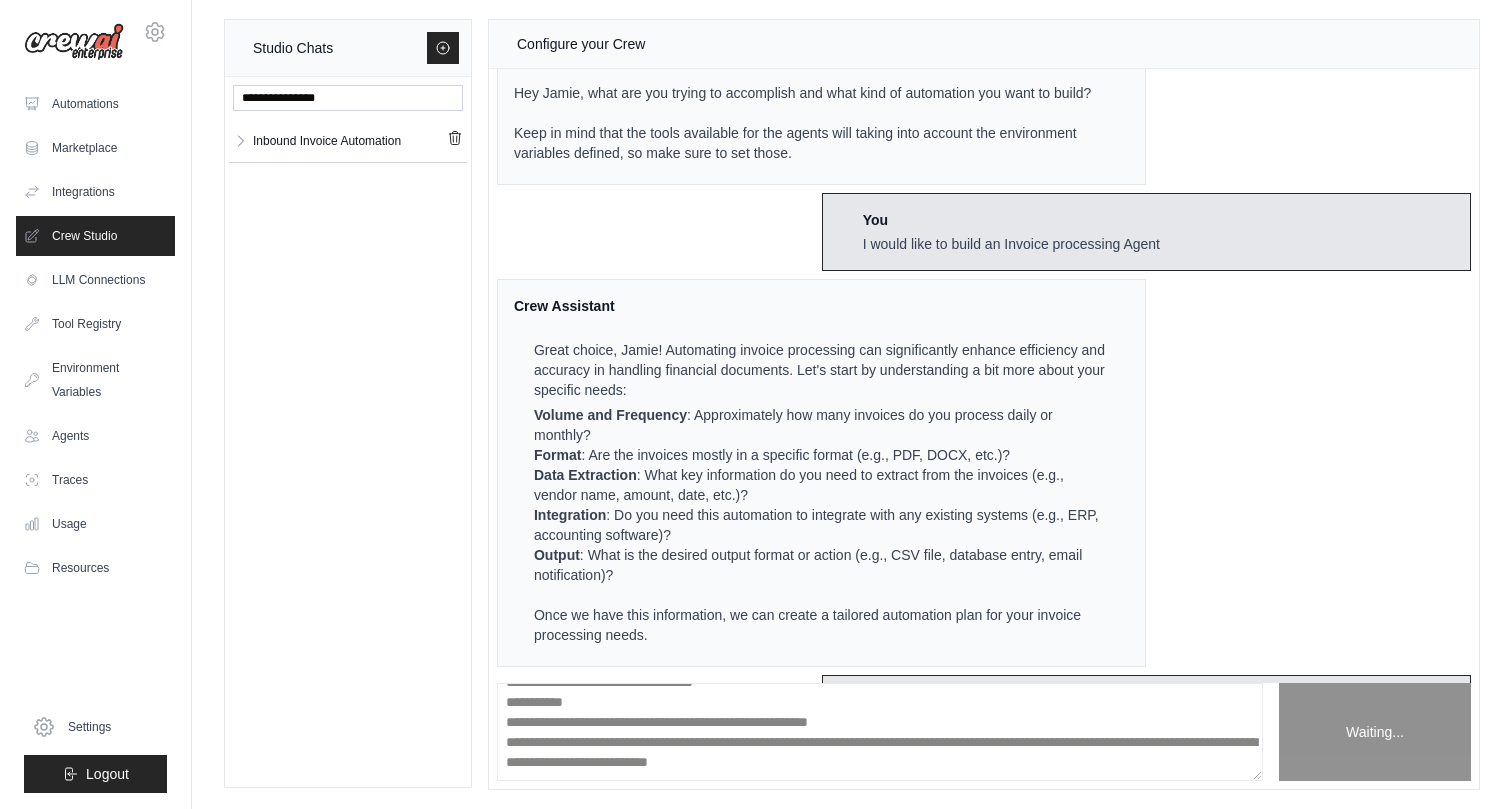 scroll, scrollTop: 0, scrollLeft: 0, axis: both 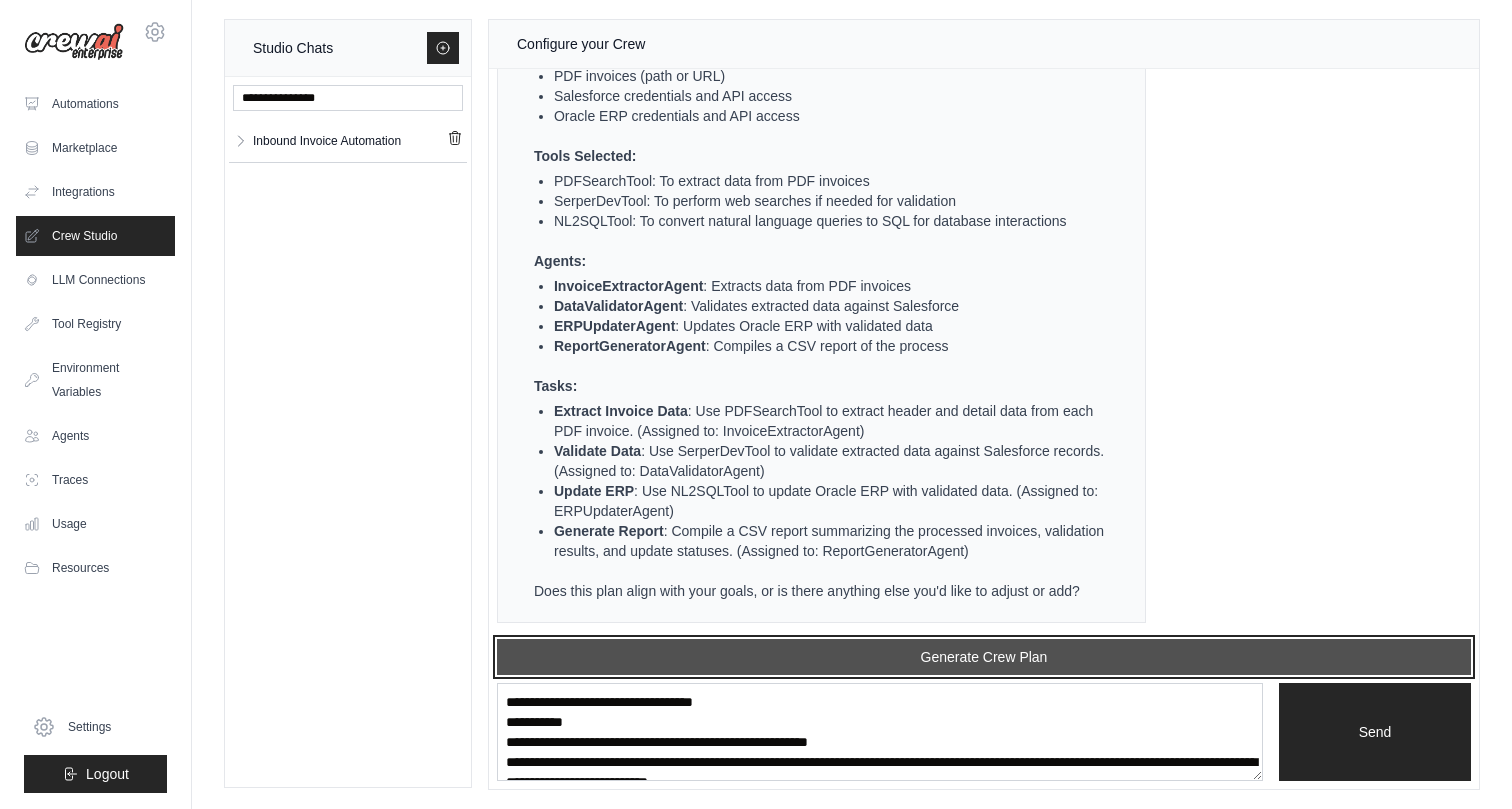 click on "Generate Crew Plan" at bounding box center [984, 657] 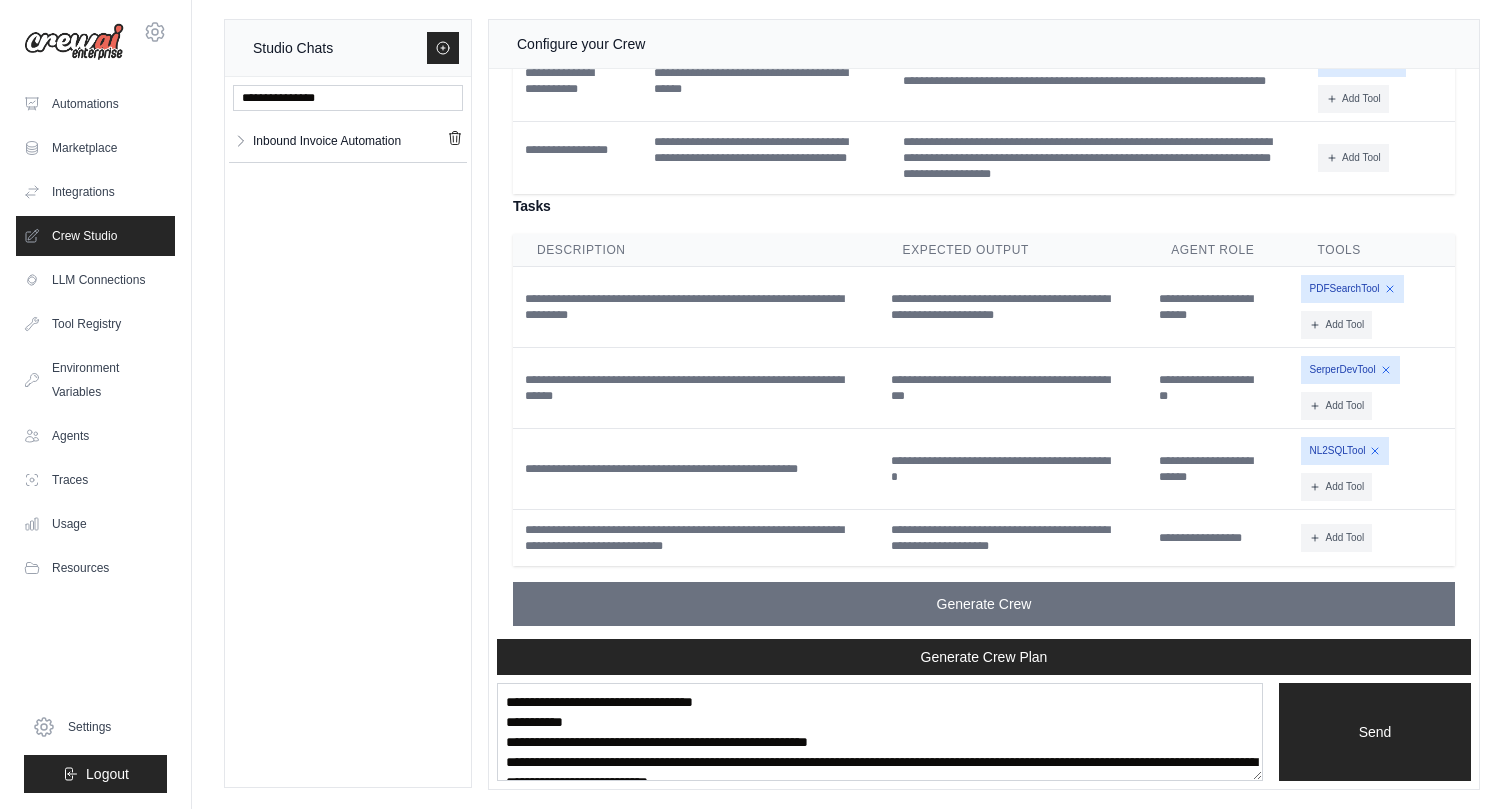 scroll, scrollTop: 2164, scrollLeft: 0, axis: vertical 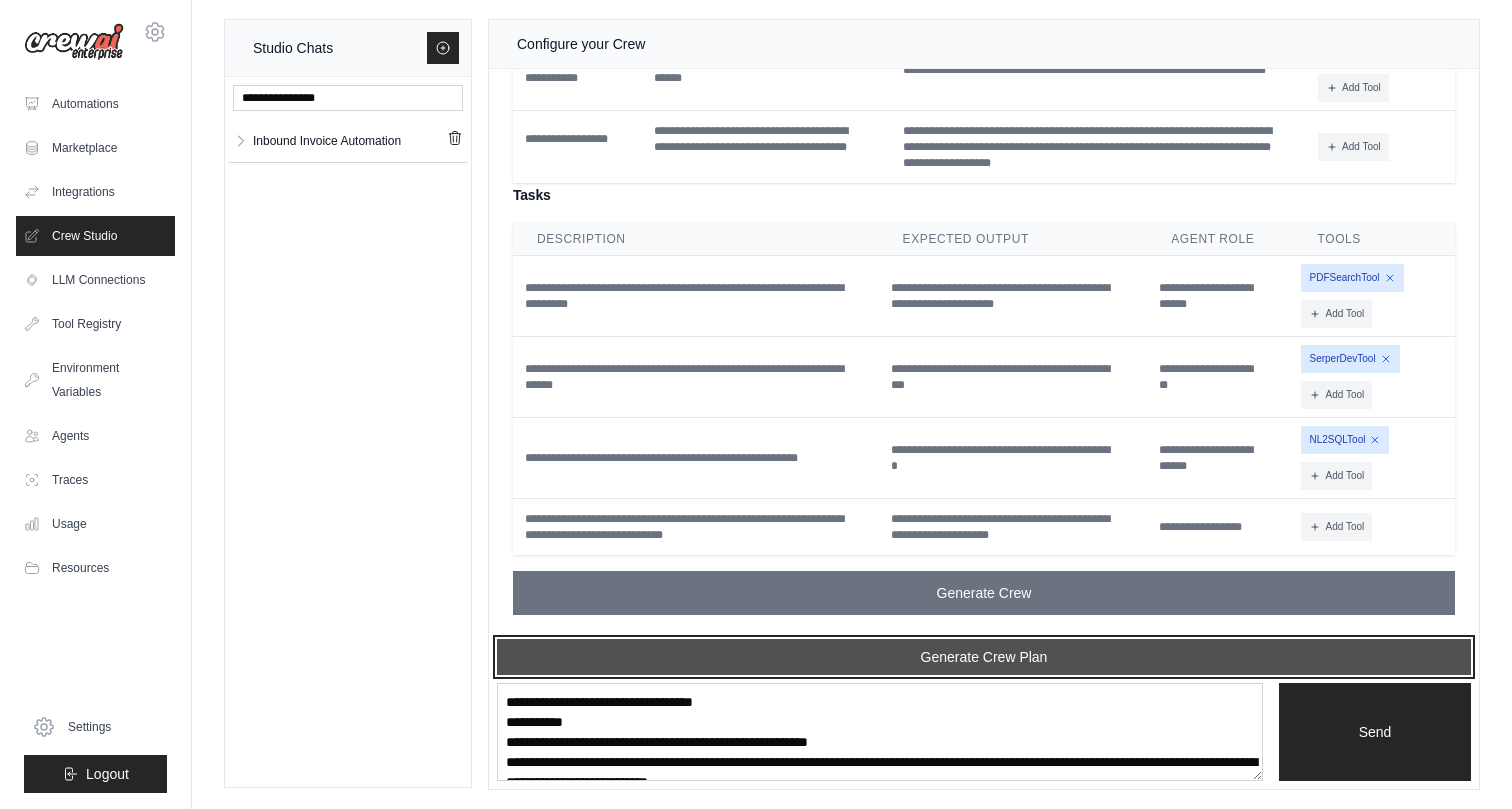 click on "Generate Crew Plan" at bounding box center [984, 657] 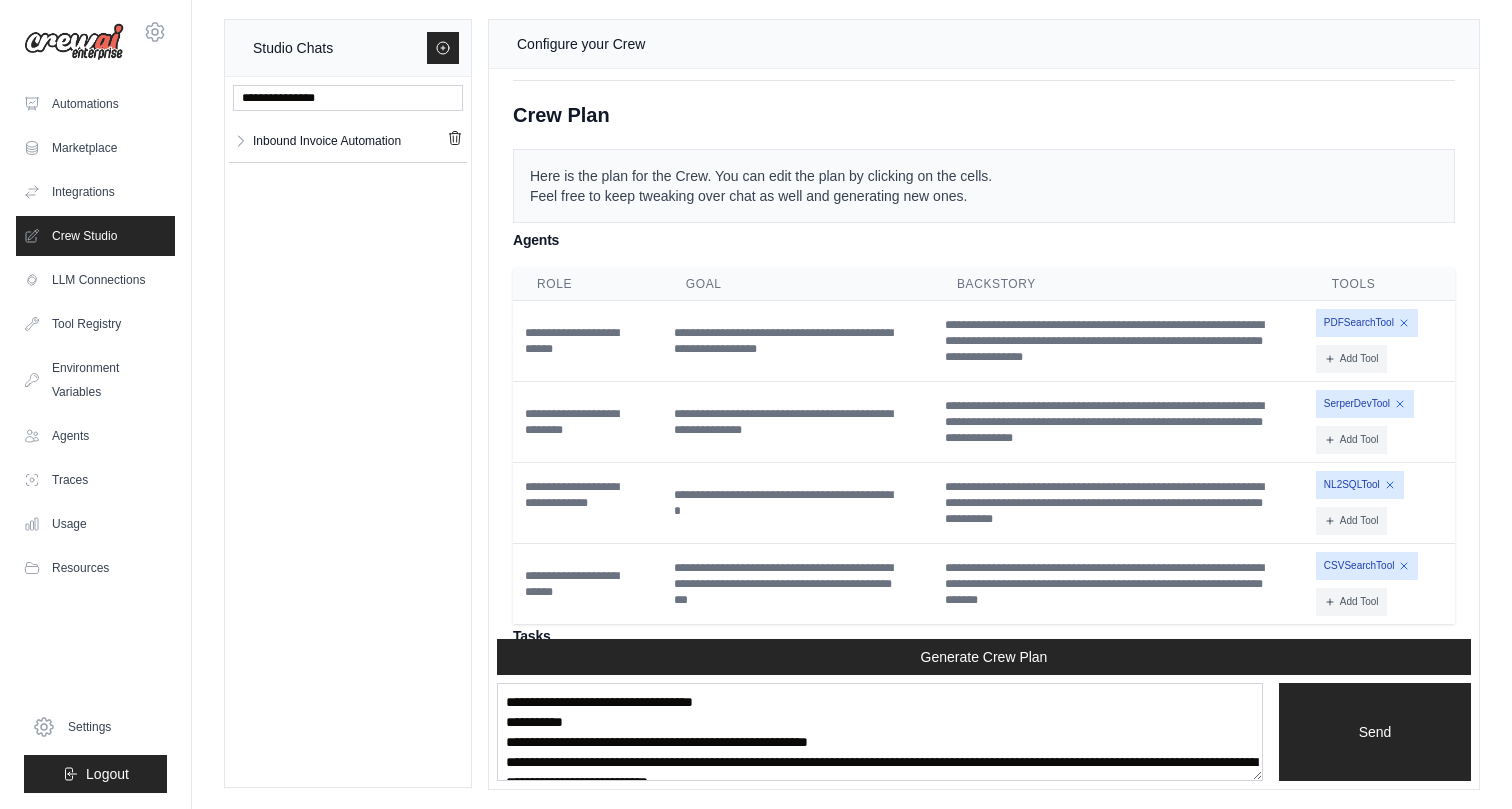 scroll, scrollTop: 2722, scrollLeft: 0, axis: vertical 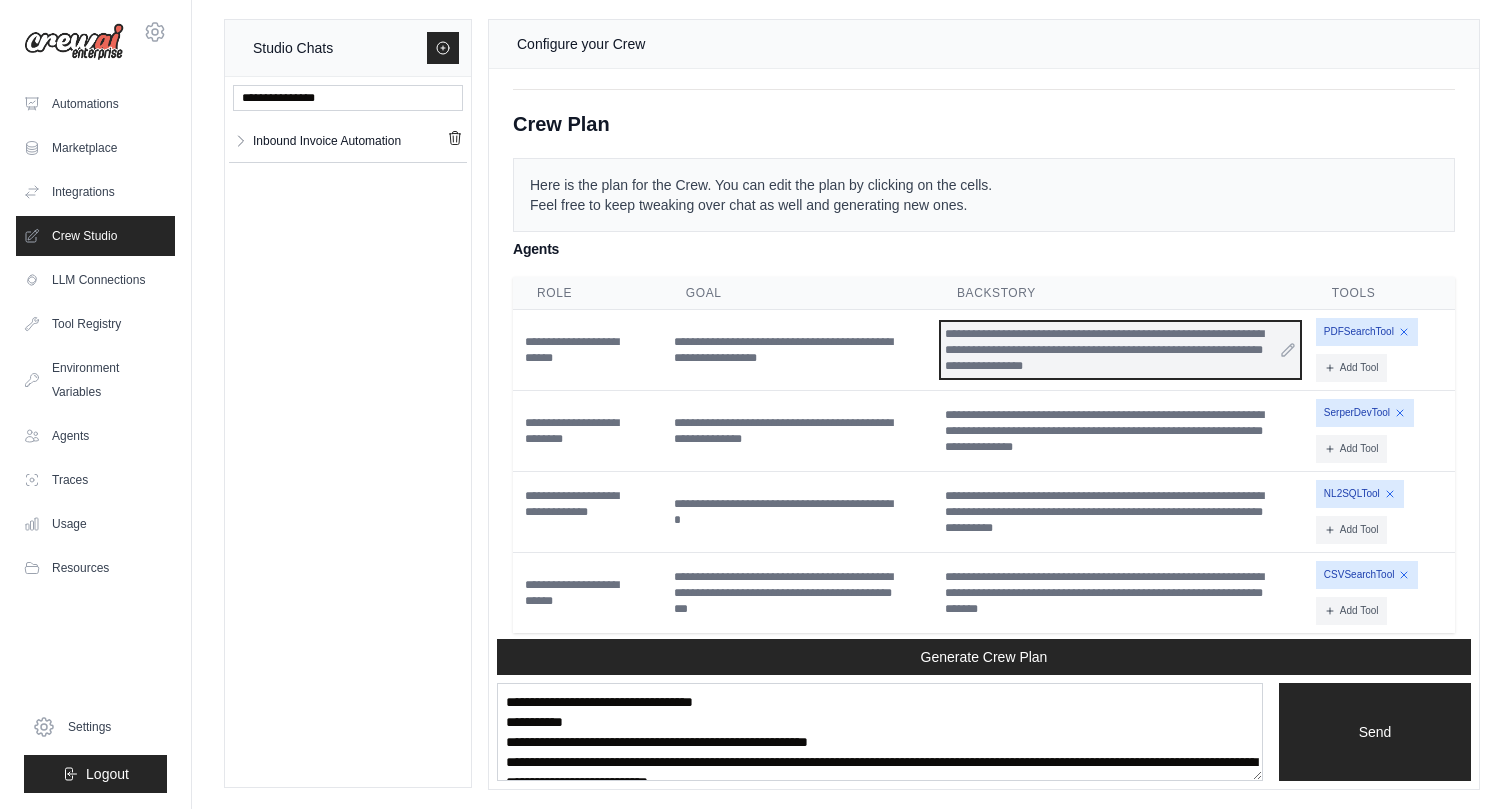 click on "**********" at bounding box center (1120, 350) 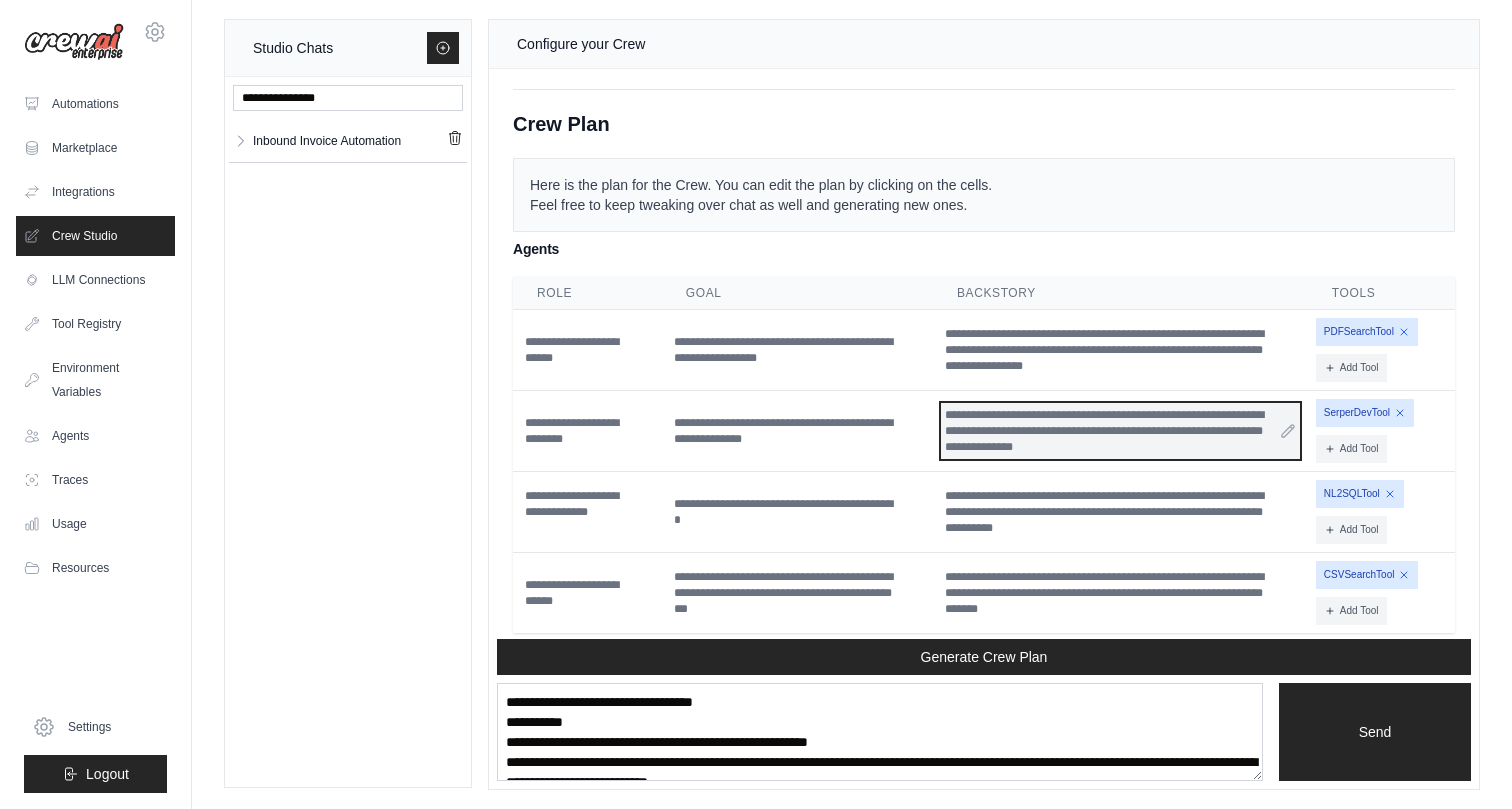 click on "**********" at bounding box center (1120, 431) 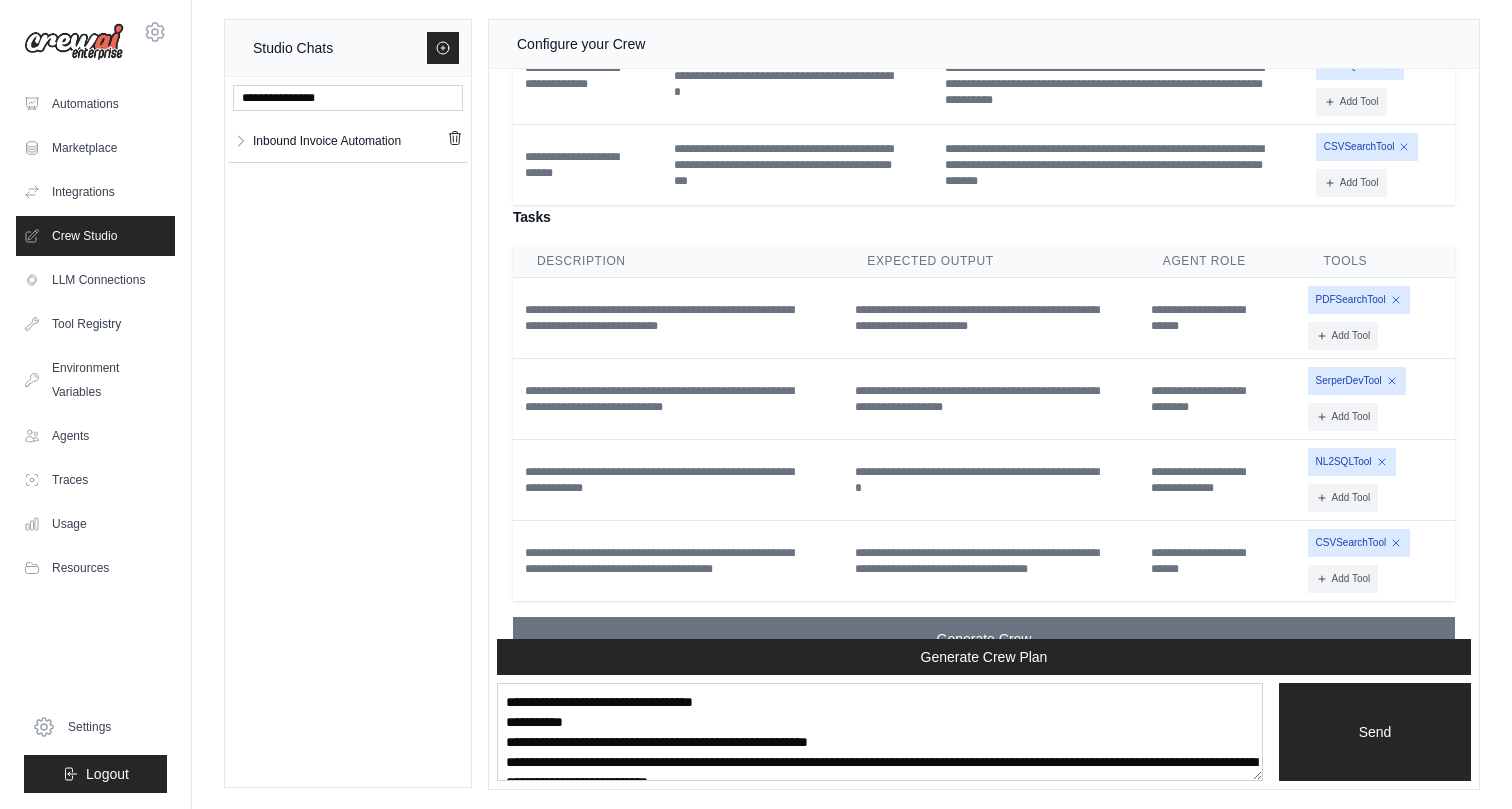scroll, scrollTop: 3196, scrollLeft: 0, axis: vertical 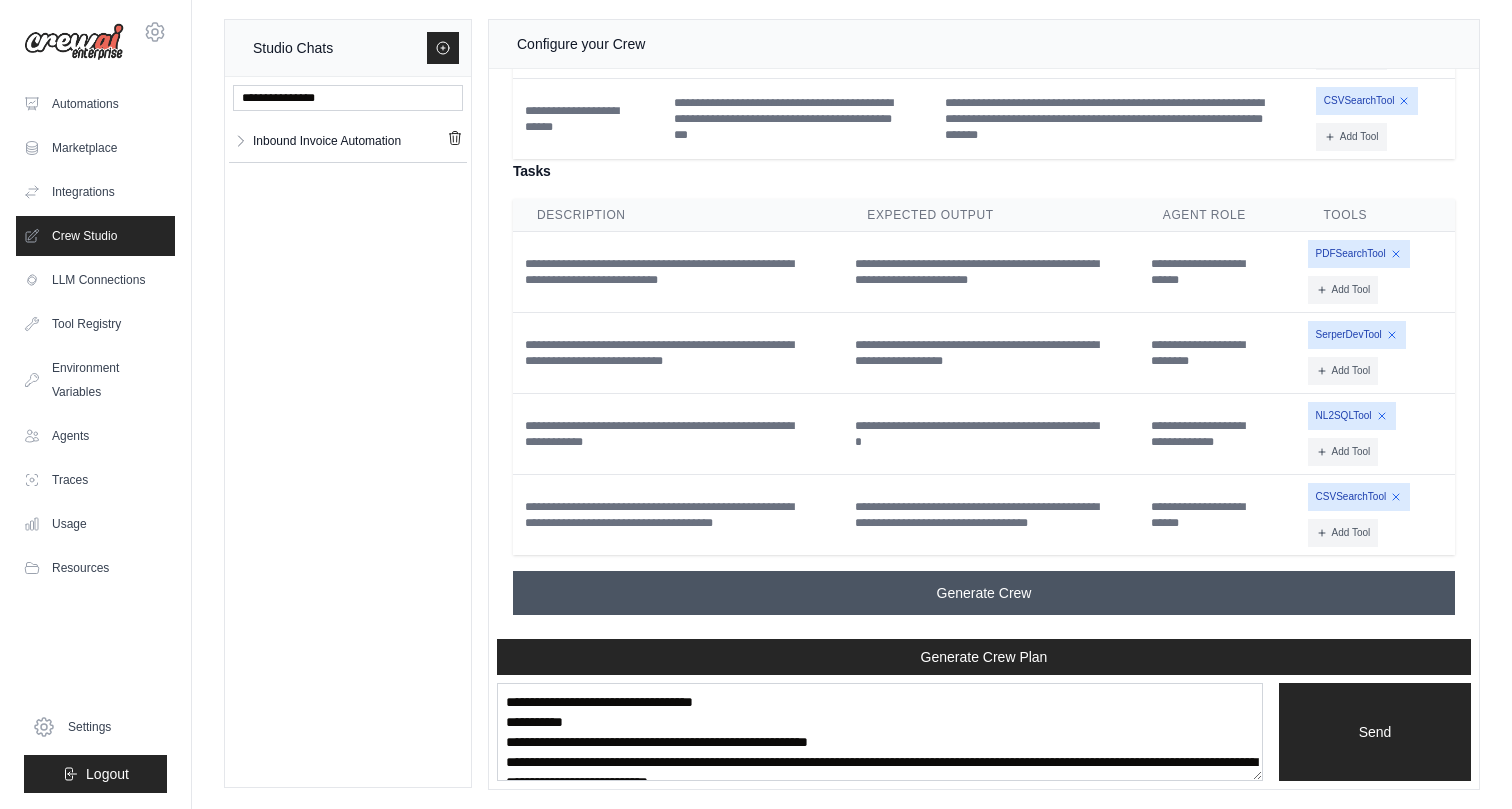 click on "Generate Crew" at bounding box center [984, 593] 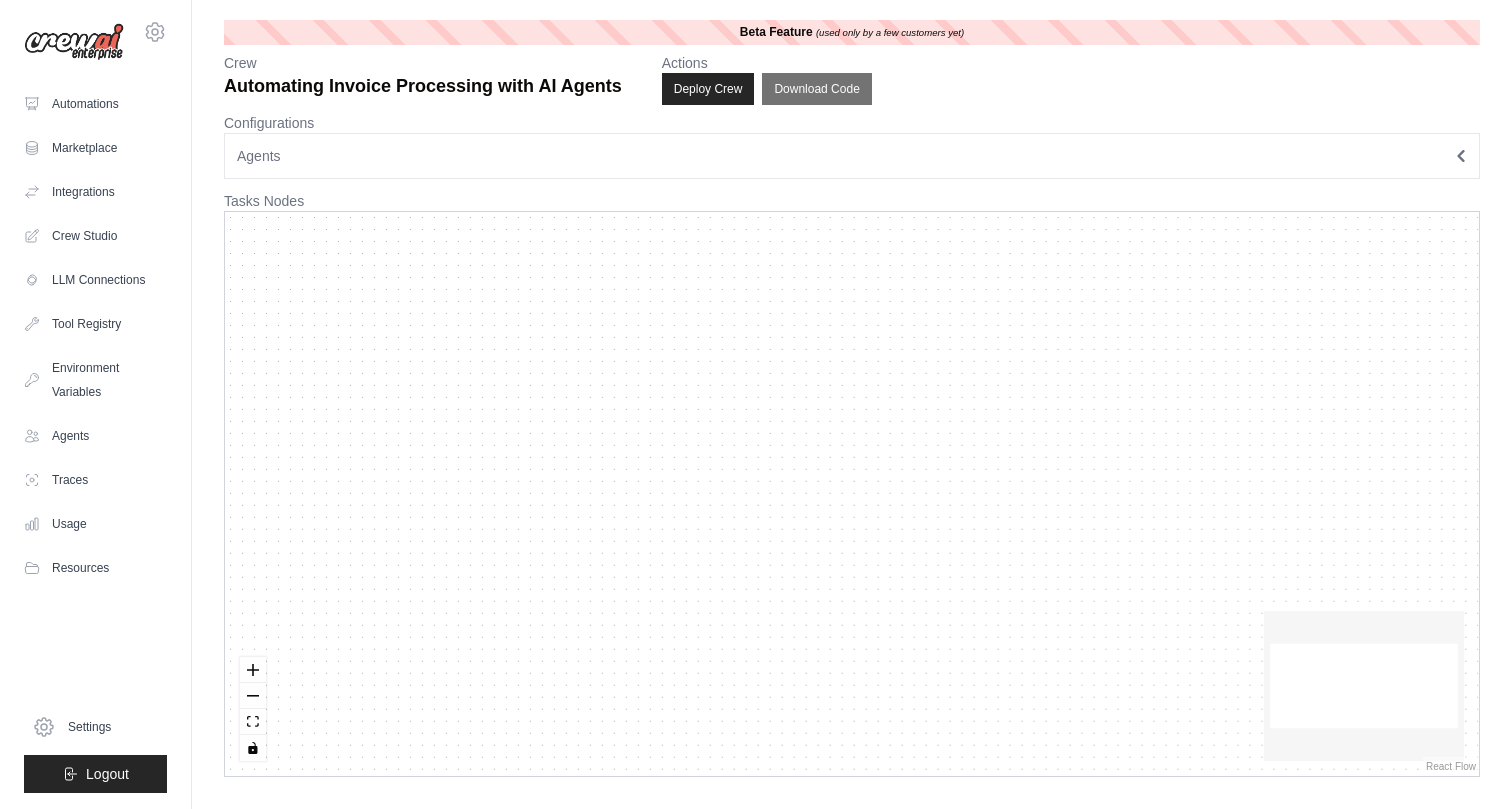 scroll, scrollTop: 0, scrollLeft: 0, axis: both 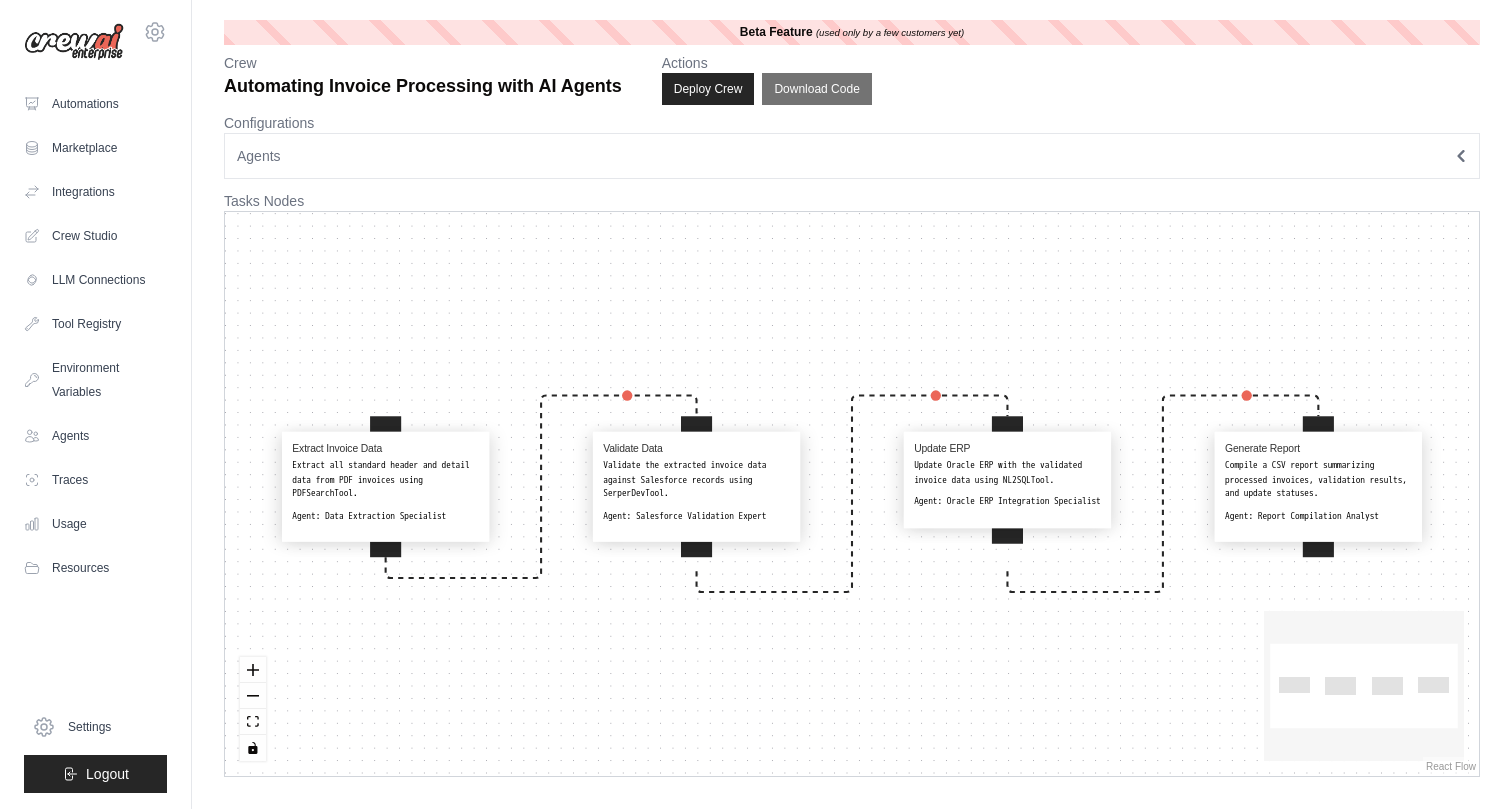 click on "Extract all standard header and detail data from PDF invoices using PDFSearchTool." at bounding box center [385, 480] 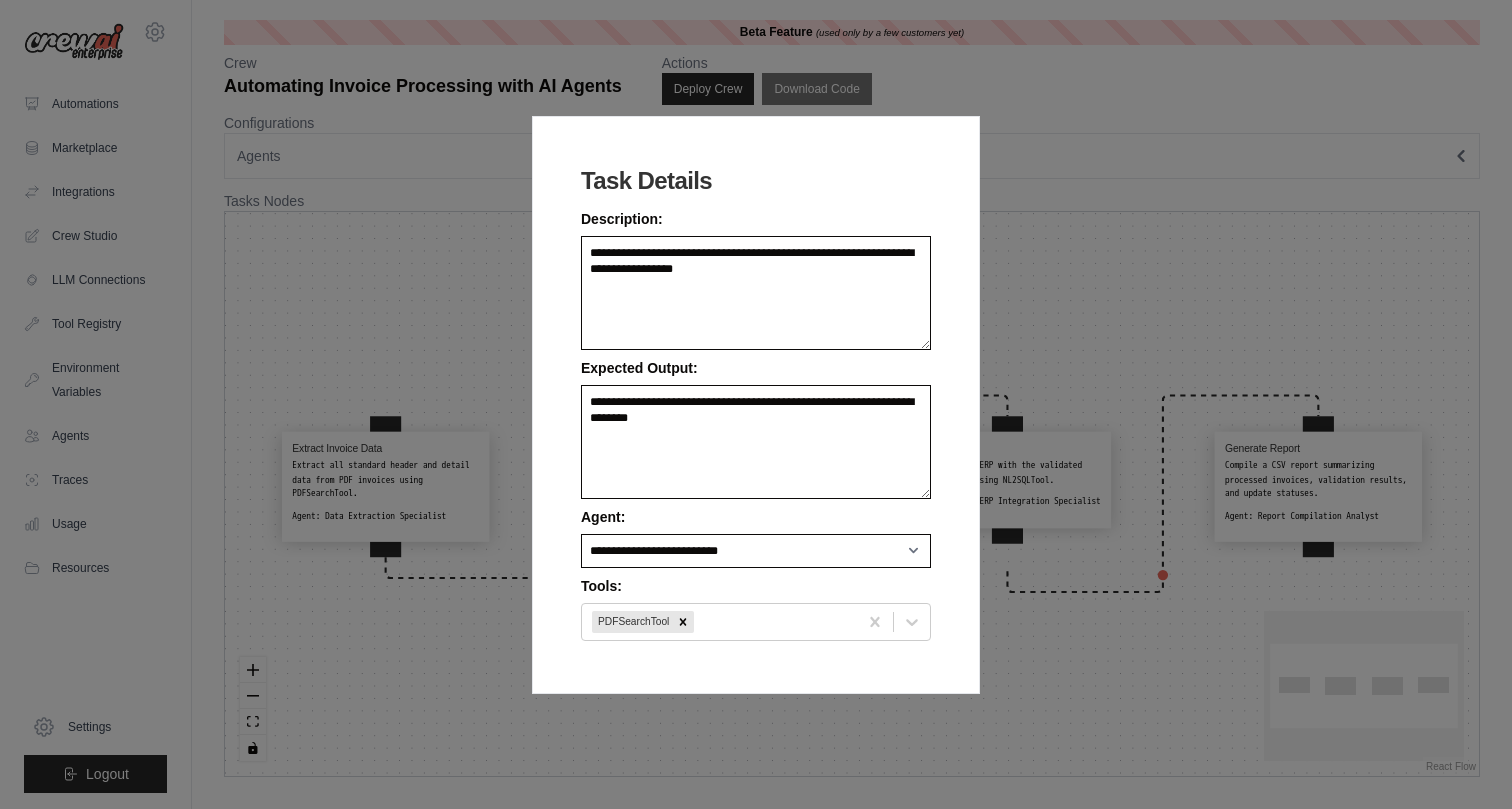 click on "**********" at bounding box center (756, 404) 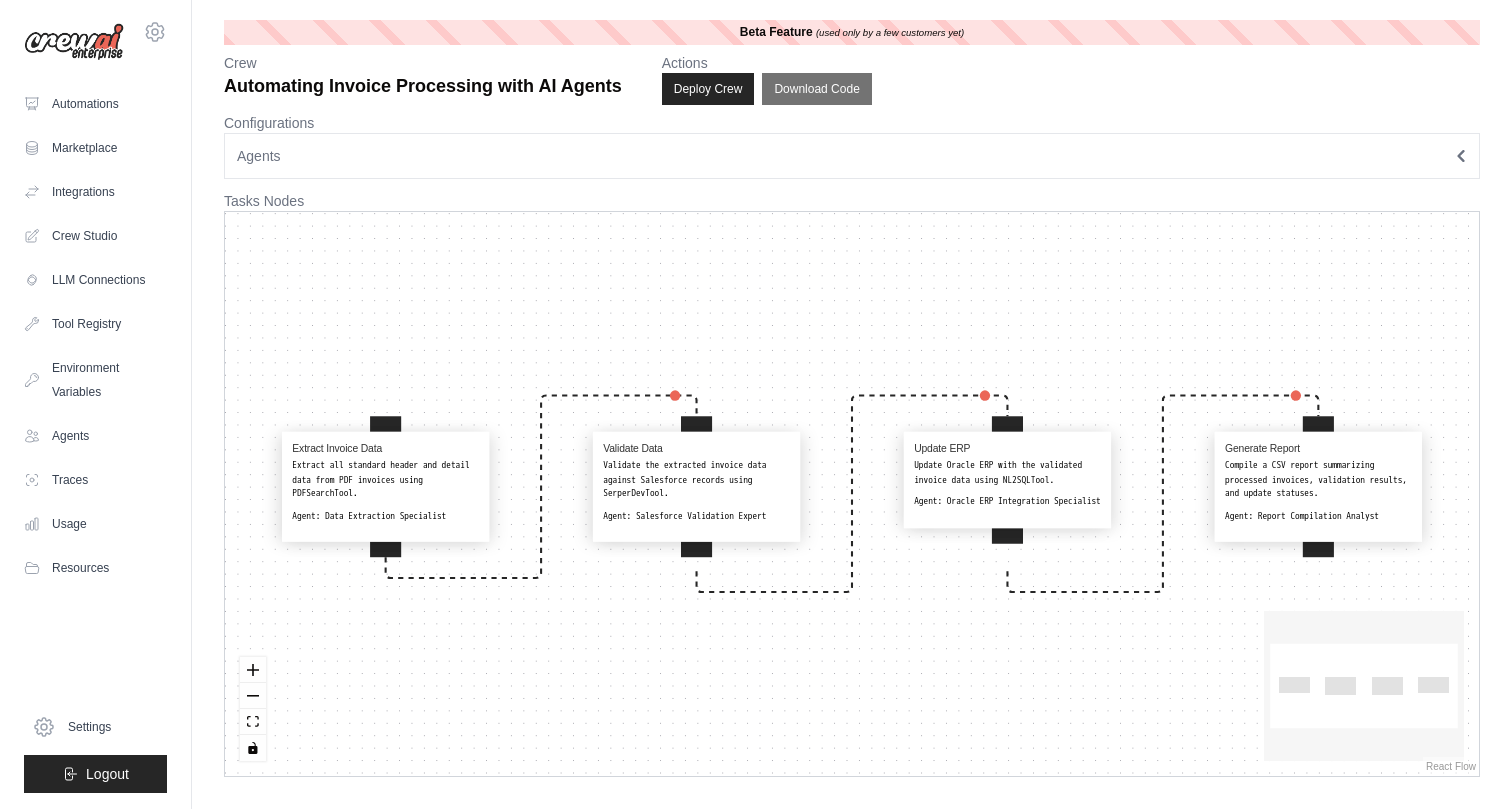 click 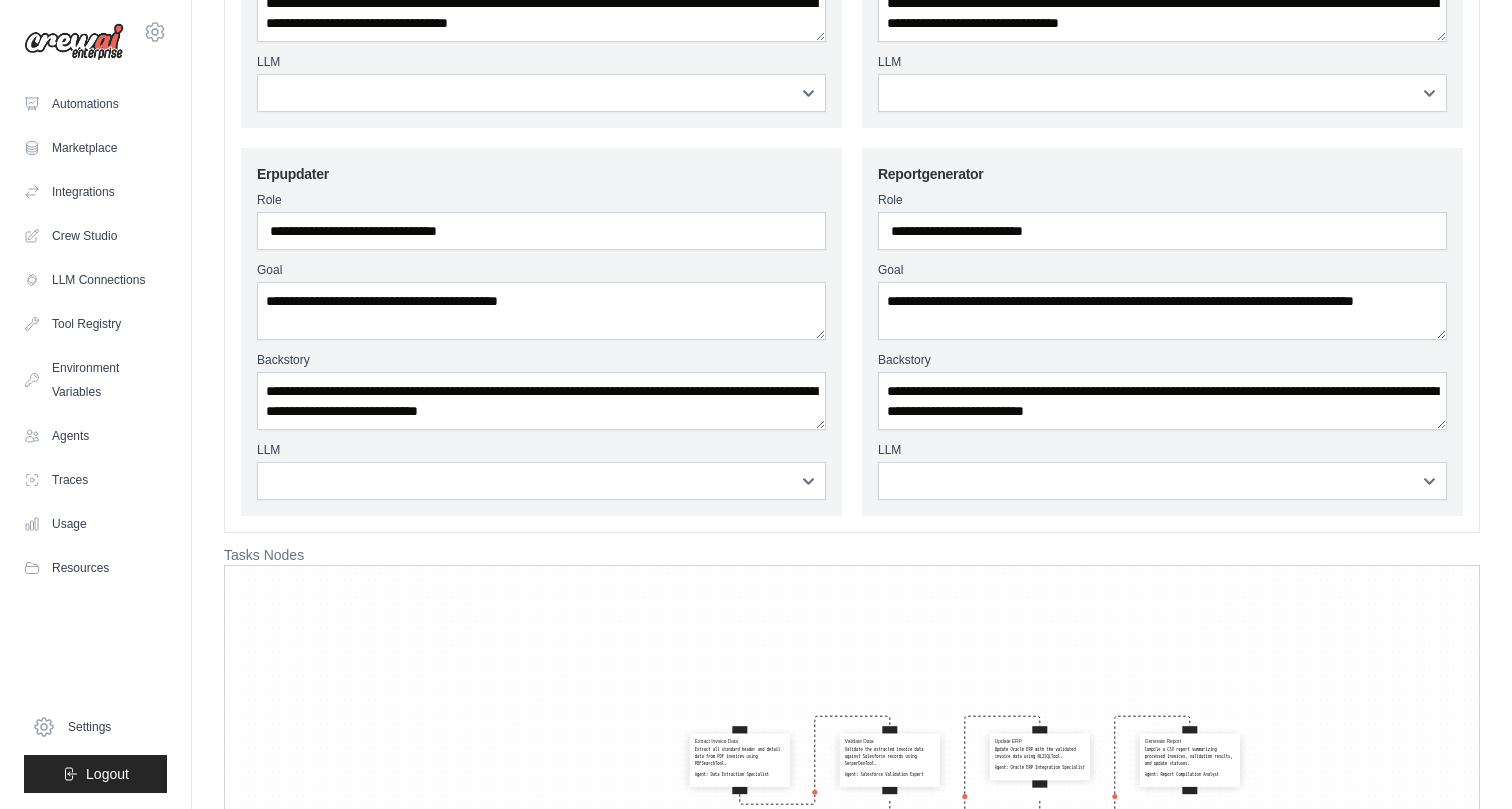 scroll, scrollTop: 0, scrollLeft: 0, axis: both 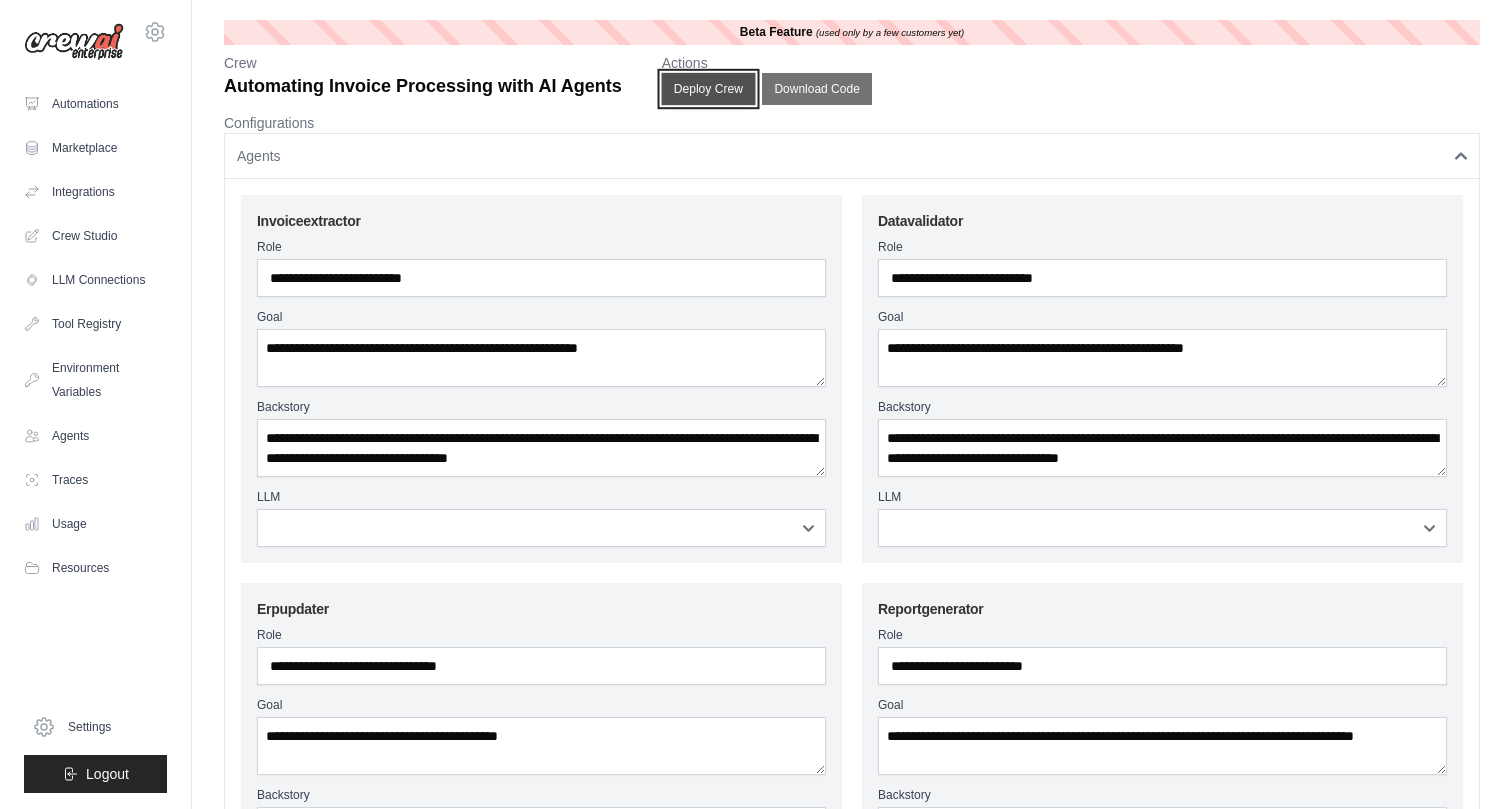 click on "Deploy Crew" at bounding box center (708, 89) 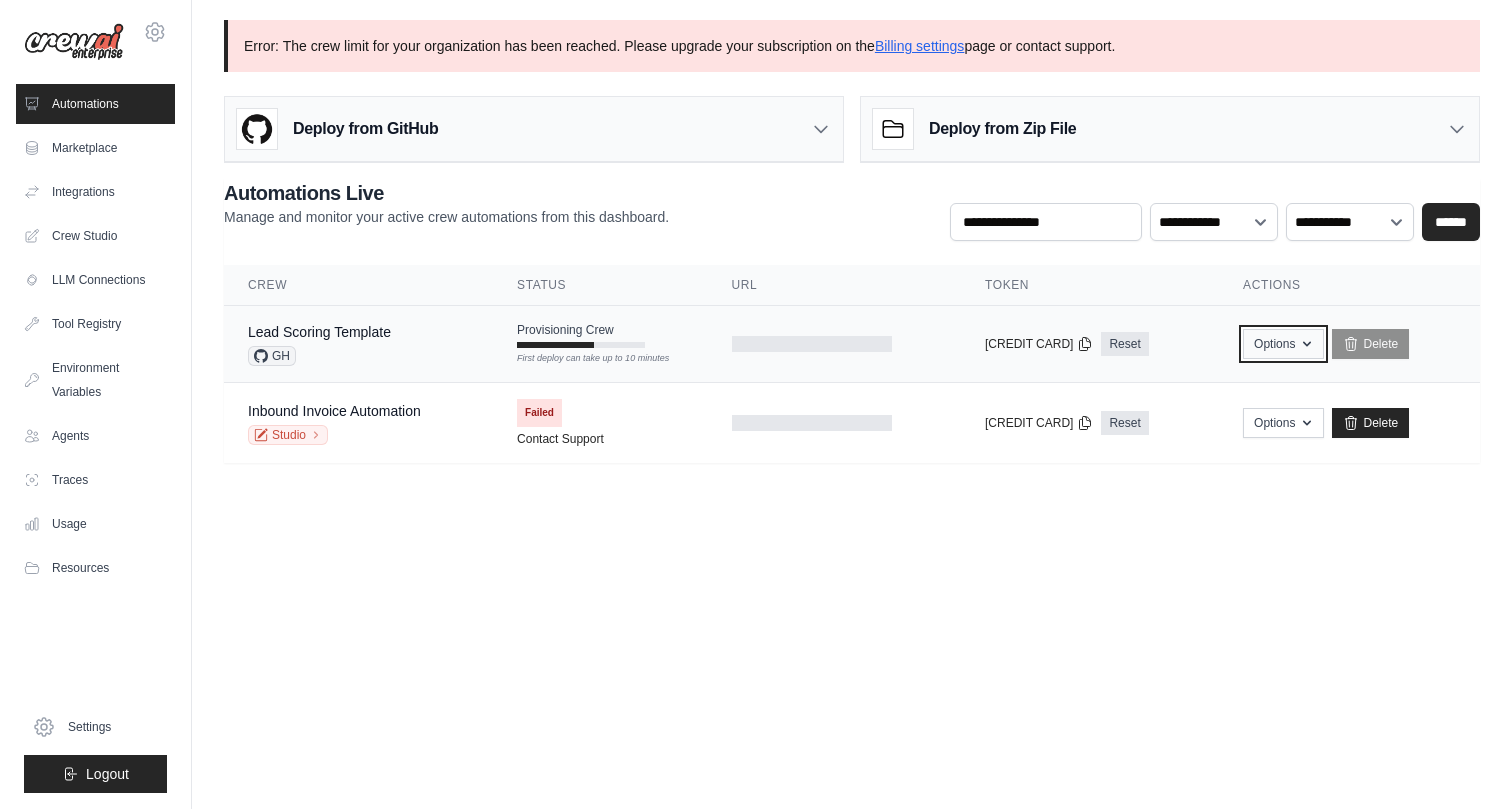 click on "Options" at bounding box center [1283, 344] 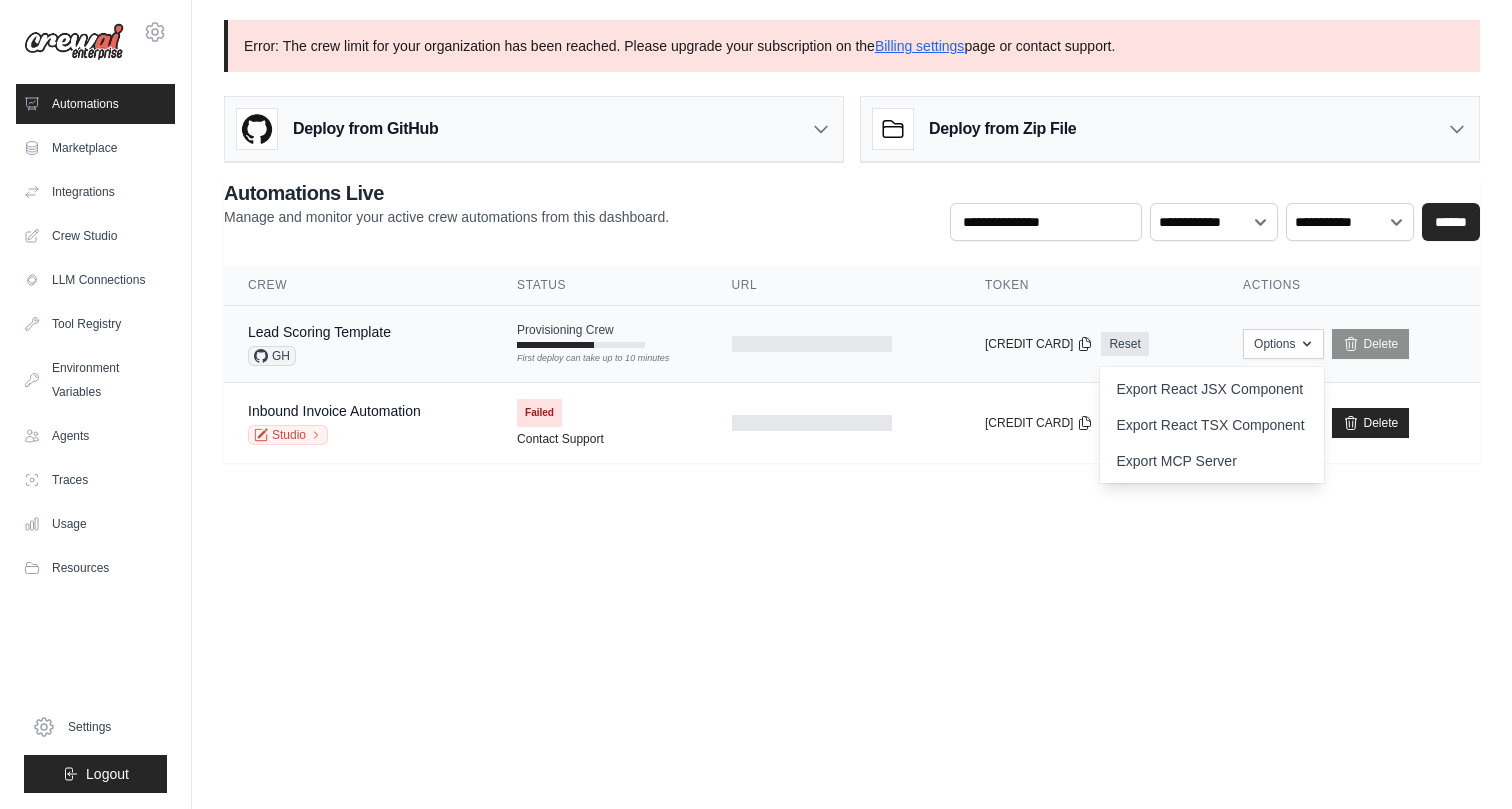 click at bounding box center [812, 344] 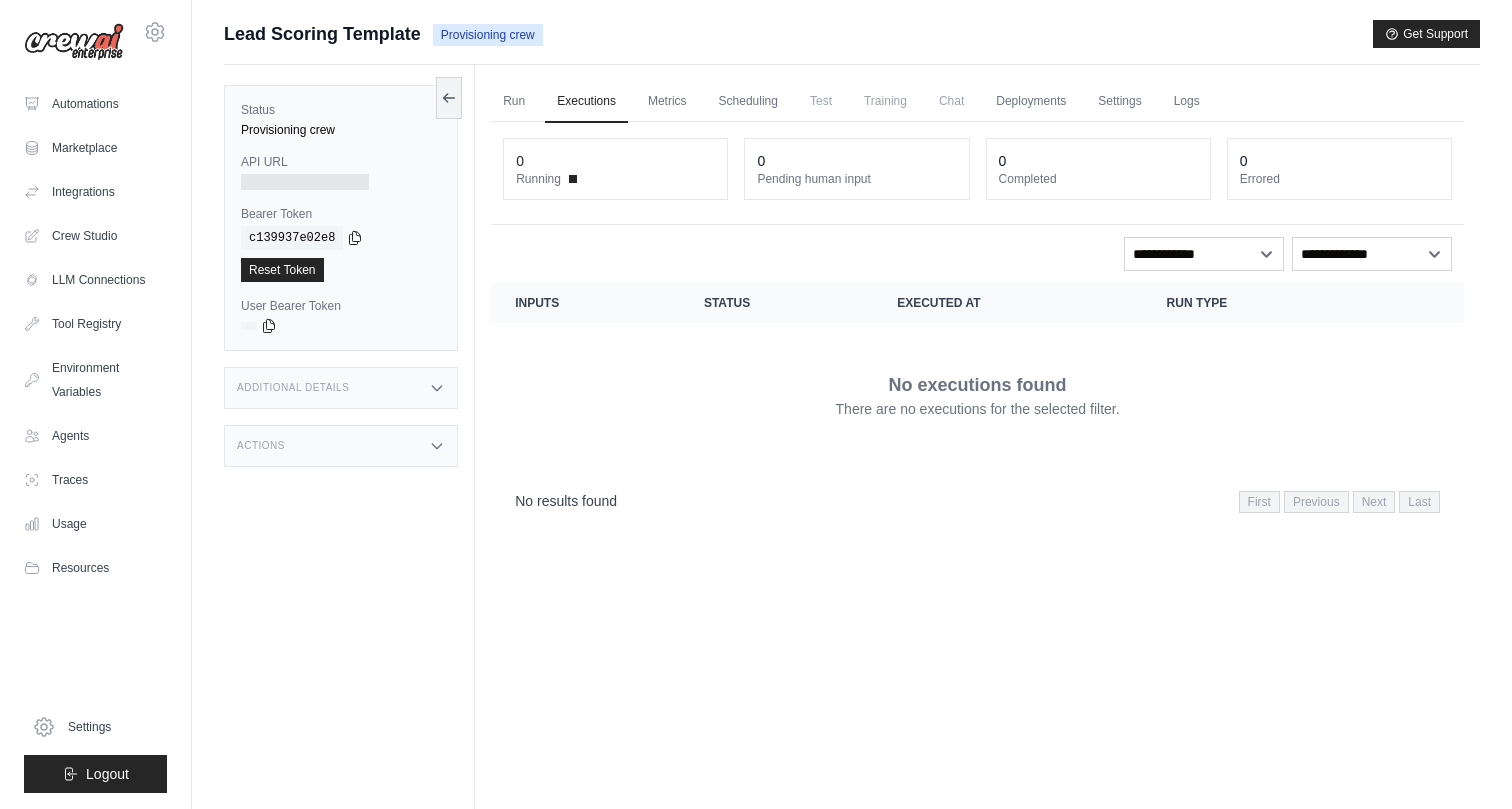 scroll, scrollTop: 0, scrollLeft: 0, axis: both 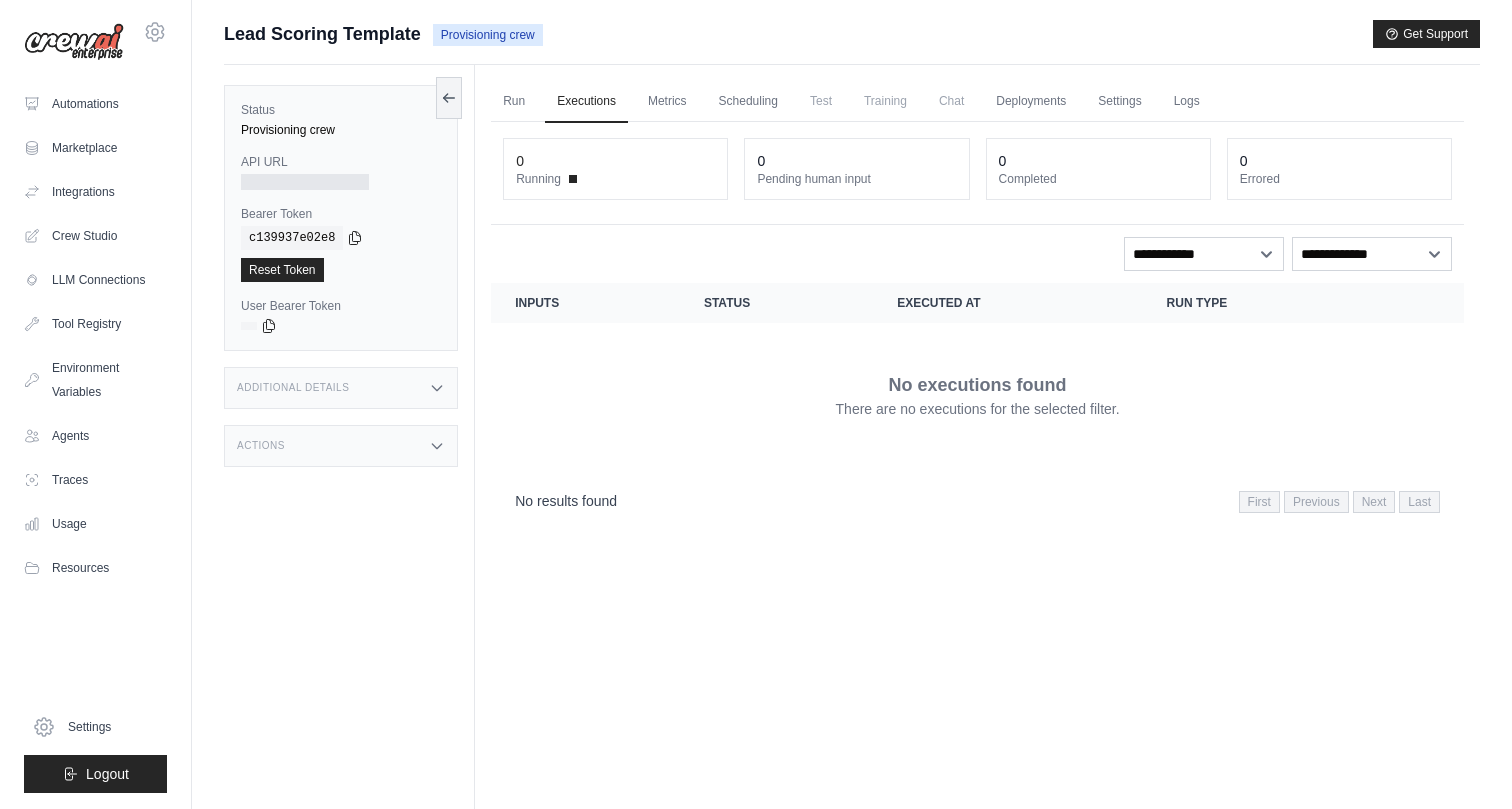 click 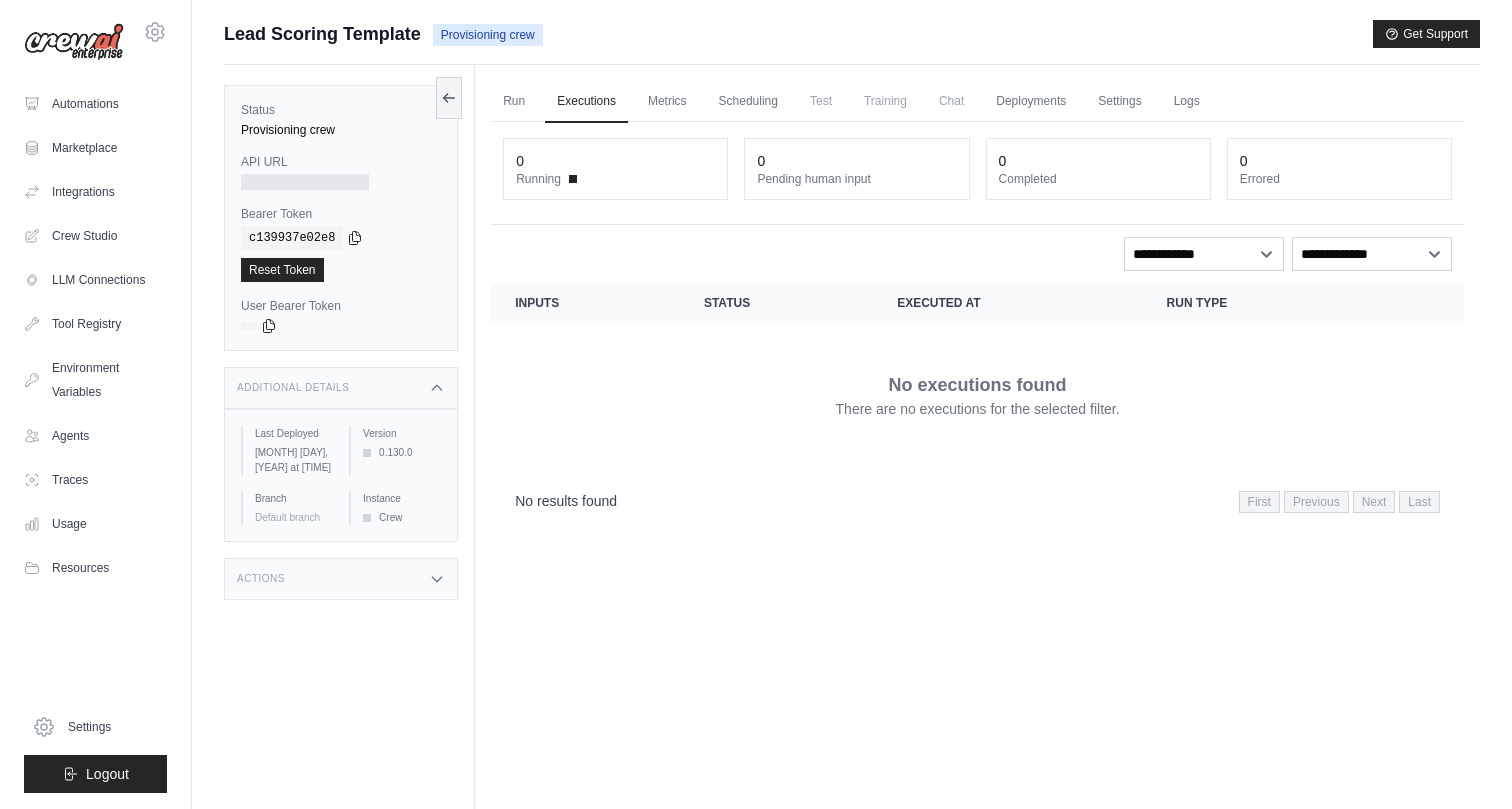 click 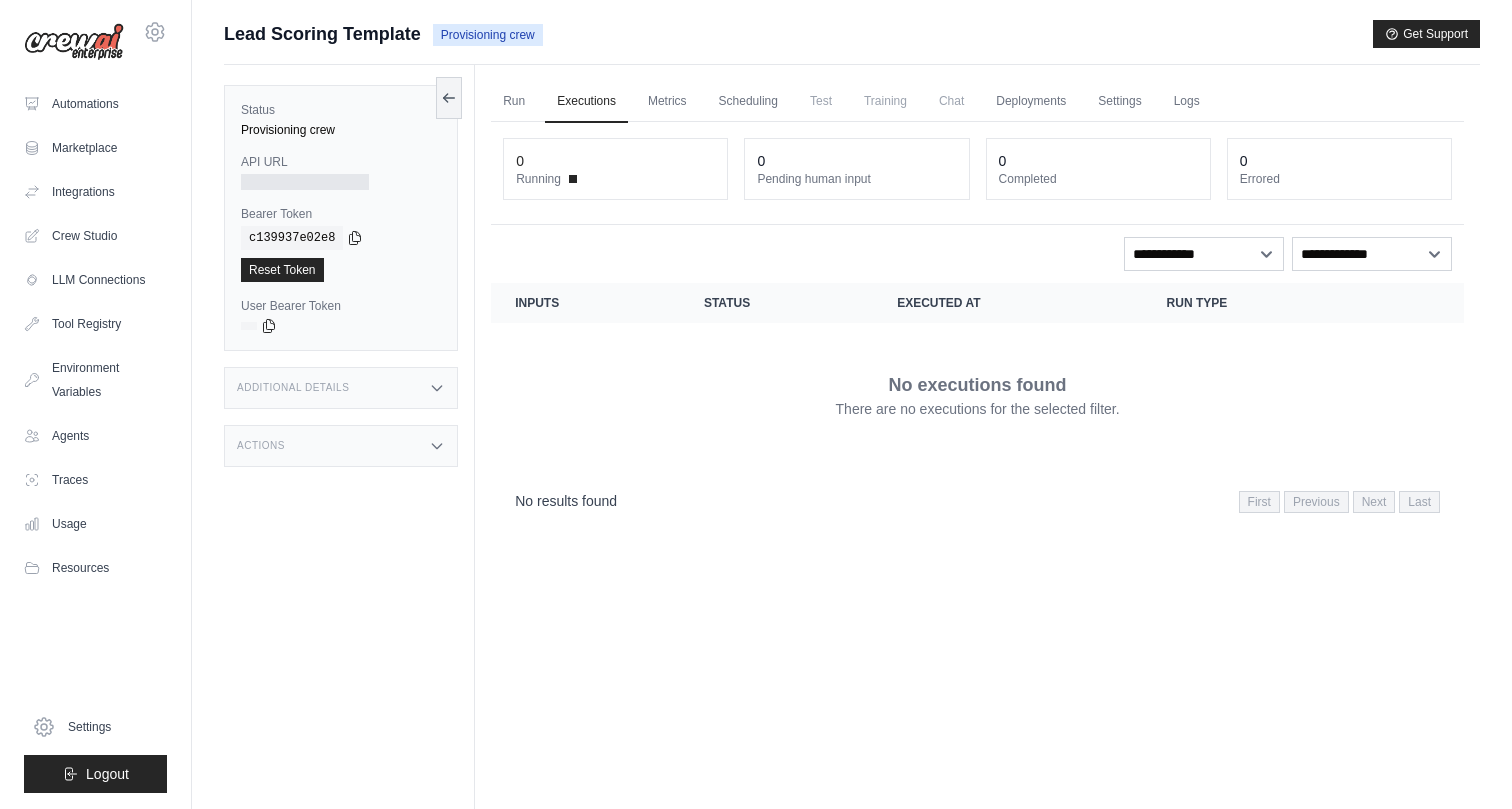 click on "Actions" at bounding box center (341, 446) 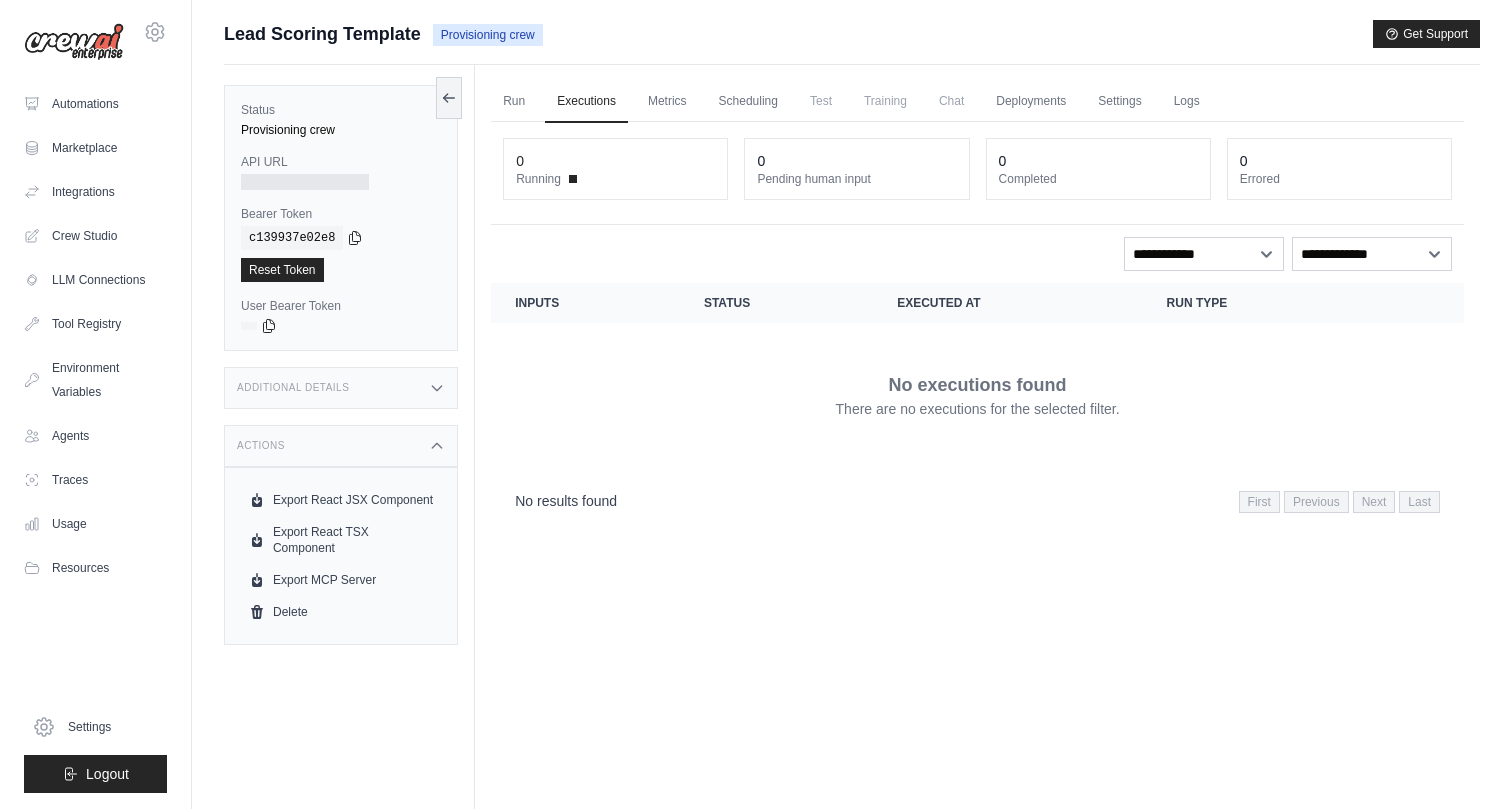 click on "Run
Executions
Metrics
Scheduling
Test
Training
Chat
Deployments
Settings
Logs
0
Running
0
Pending human input
0" at bounding box center (977, 469) 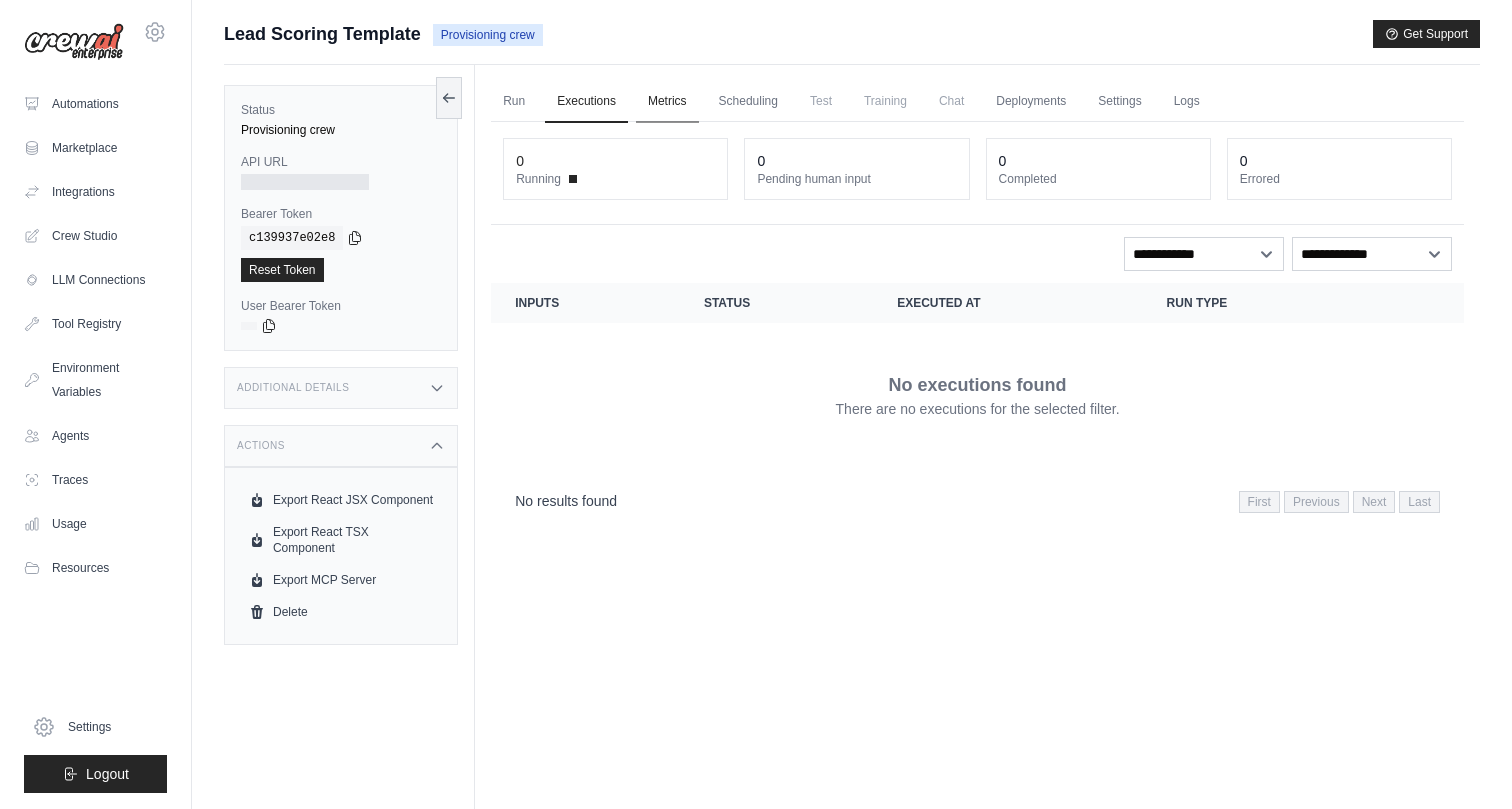 click on "Metrics" at bounding box center (667, 102) 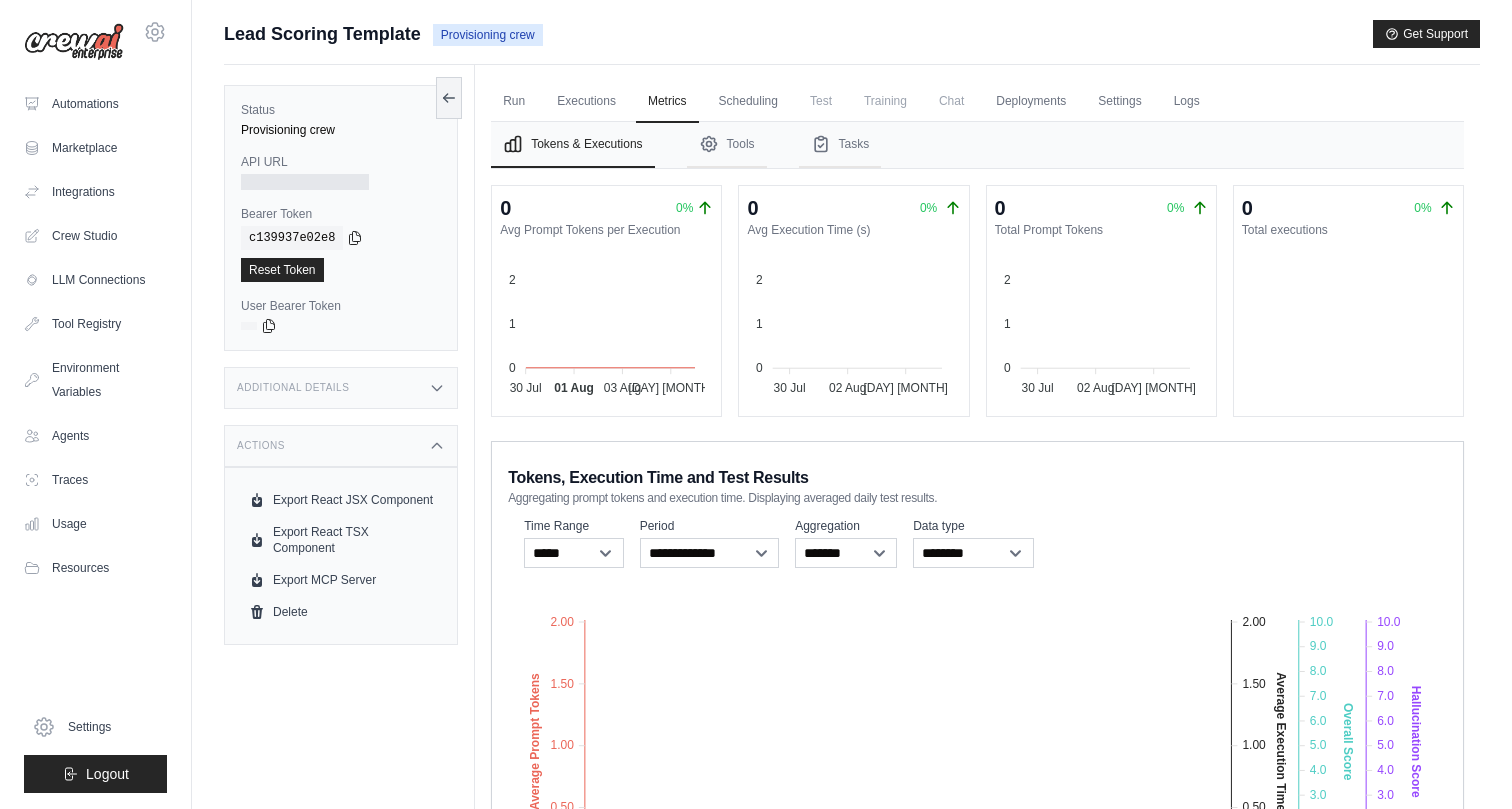 click on "Run
Executions
Metrics
Scheduling
Test
Training
Chat
Deployments
Settings
Logs" at bounding box center (977, 101) 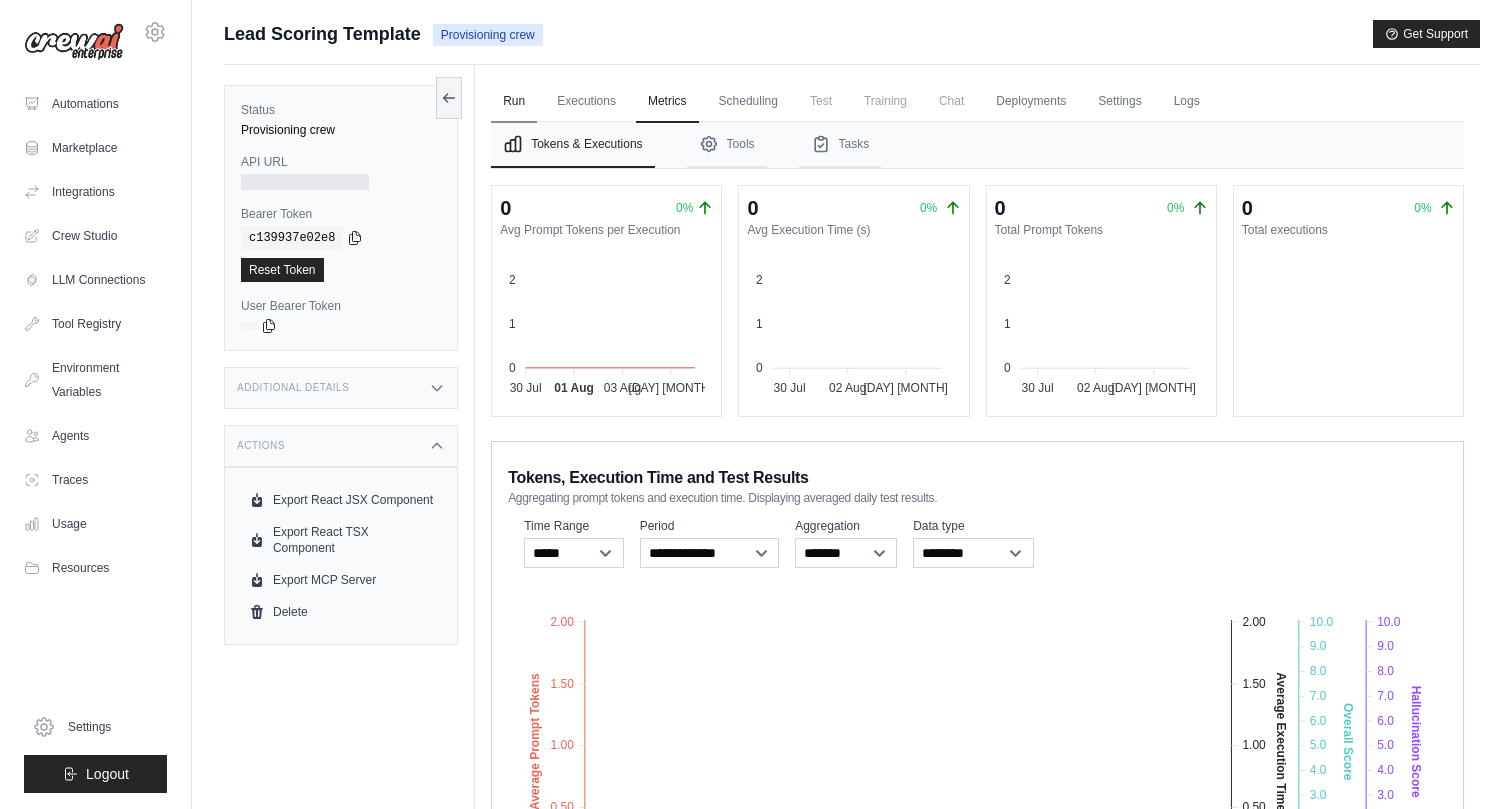 click on "Run" at bounding box center [514, 102] 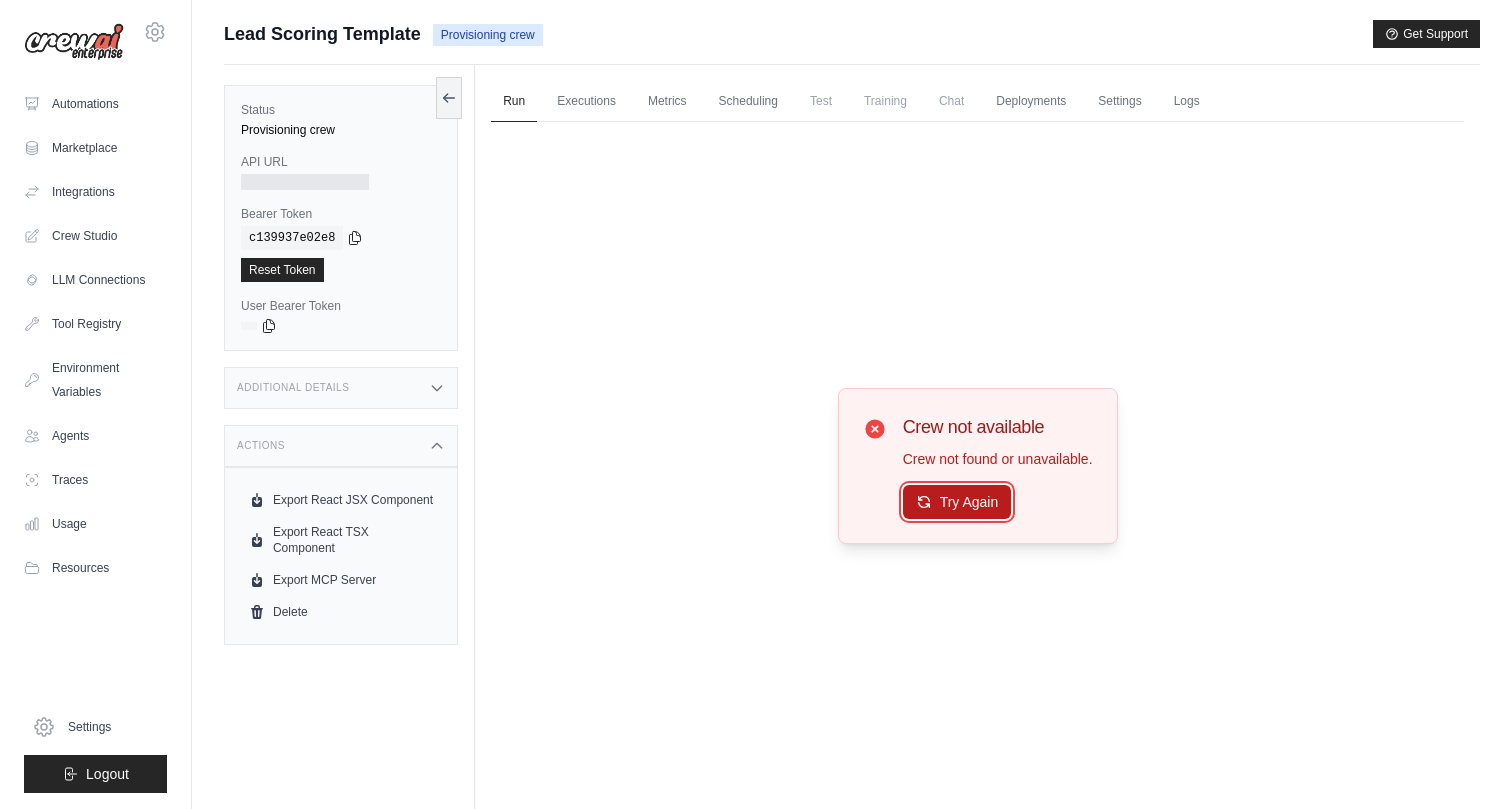 click on "Try Again" at bounding box center [957, 502] 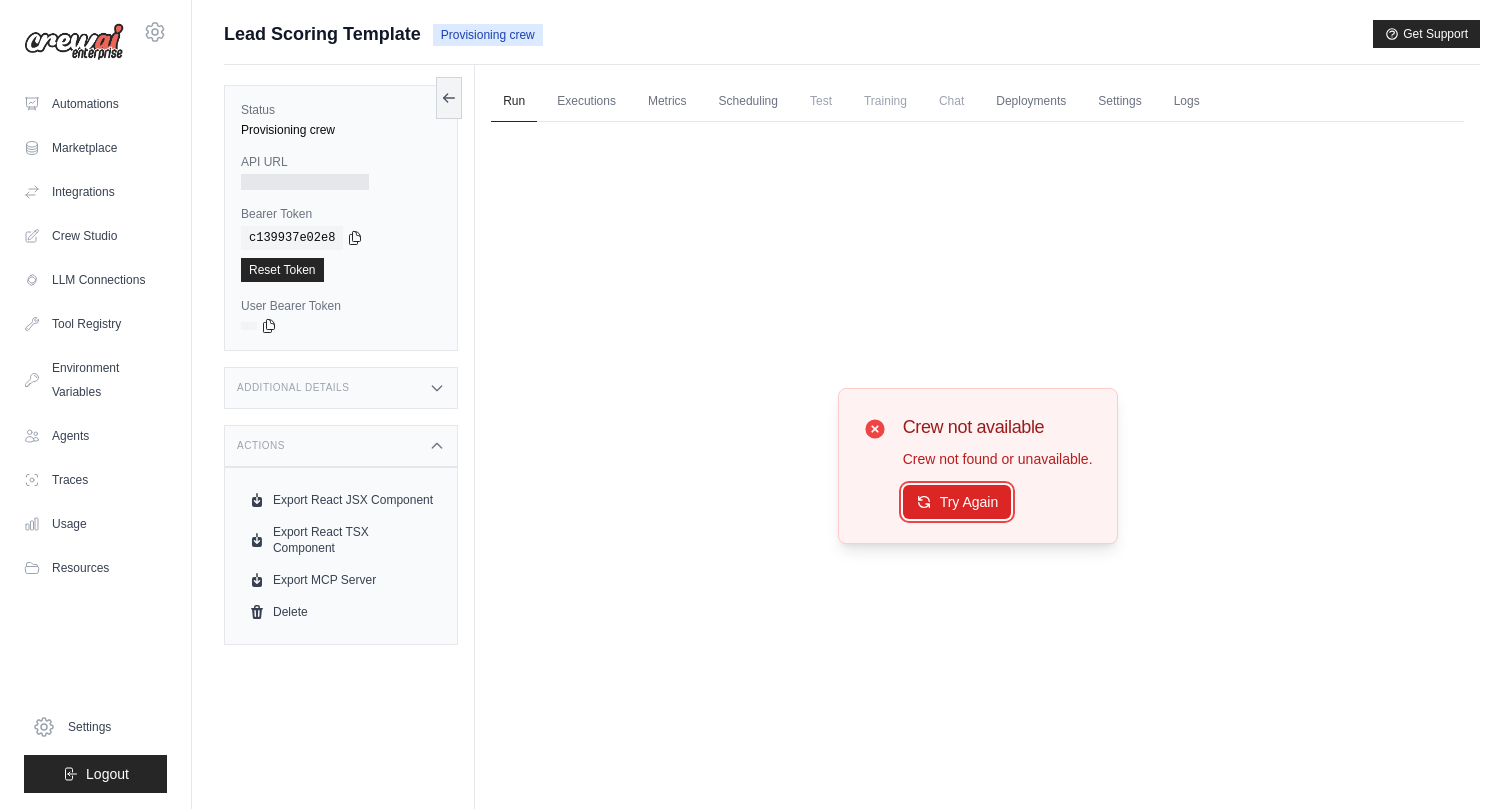 click on "Try Again" at bounding box center [957, 502] 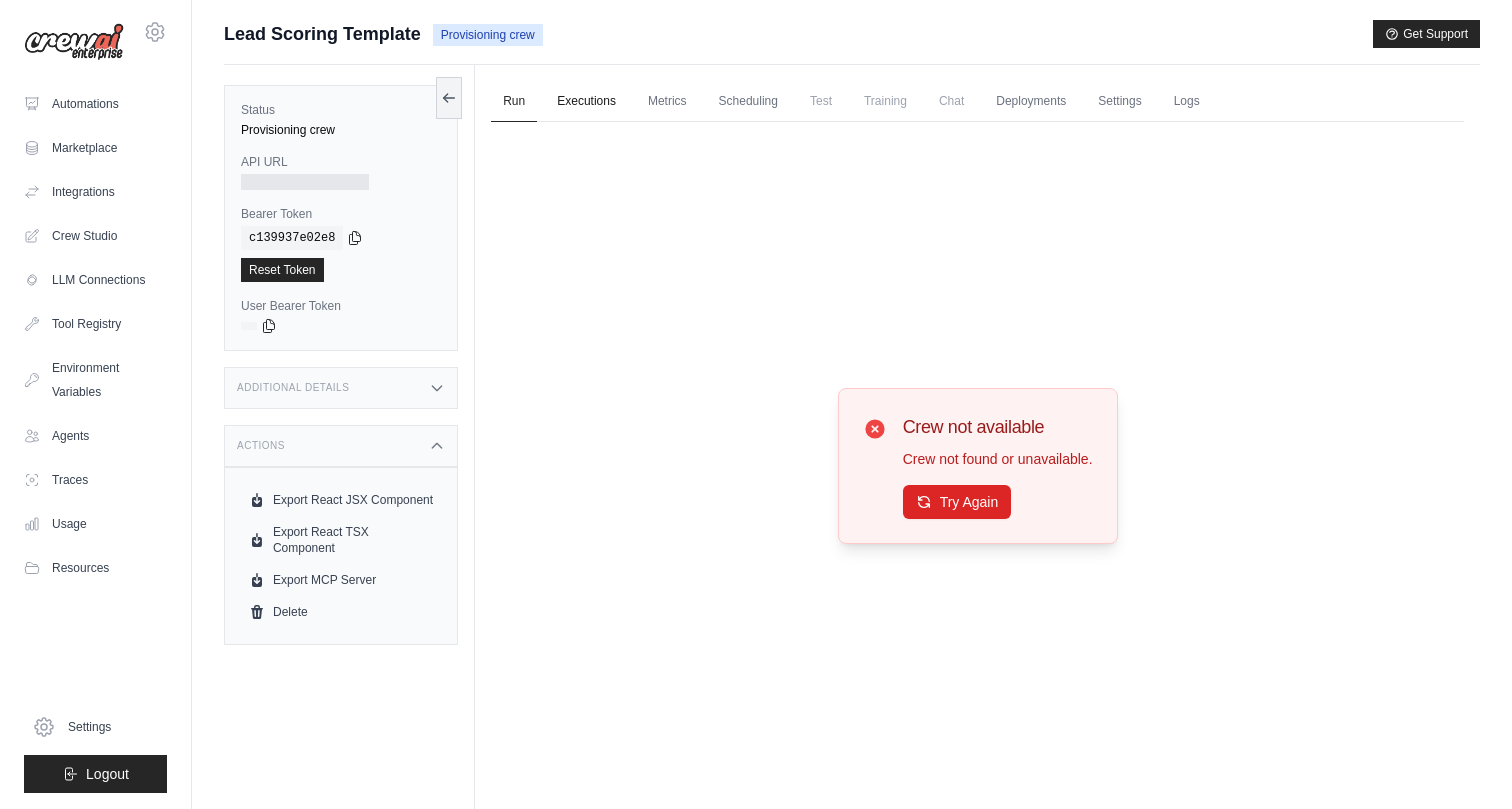 click on "Executions" at bounding box center [586, 102] 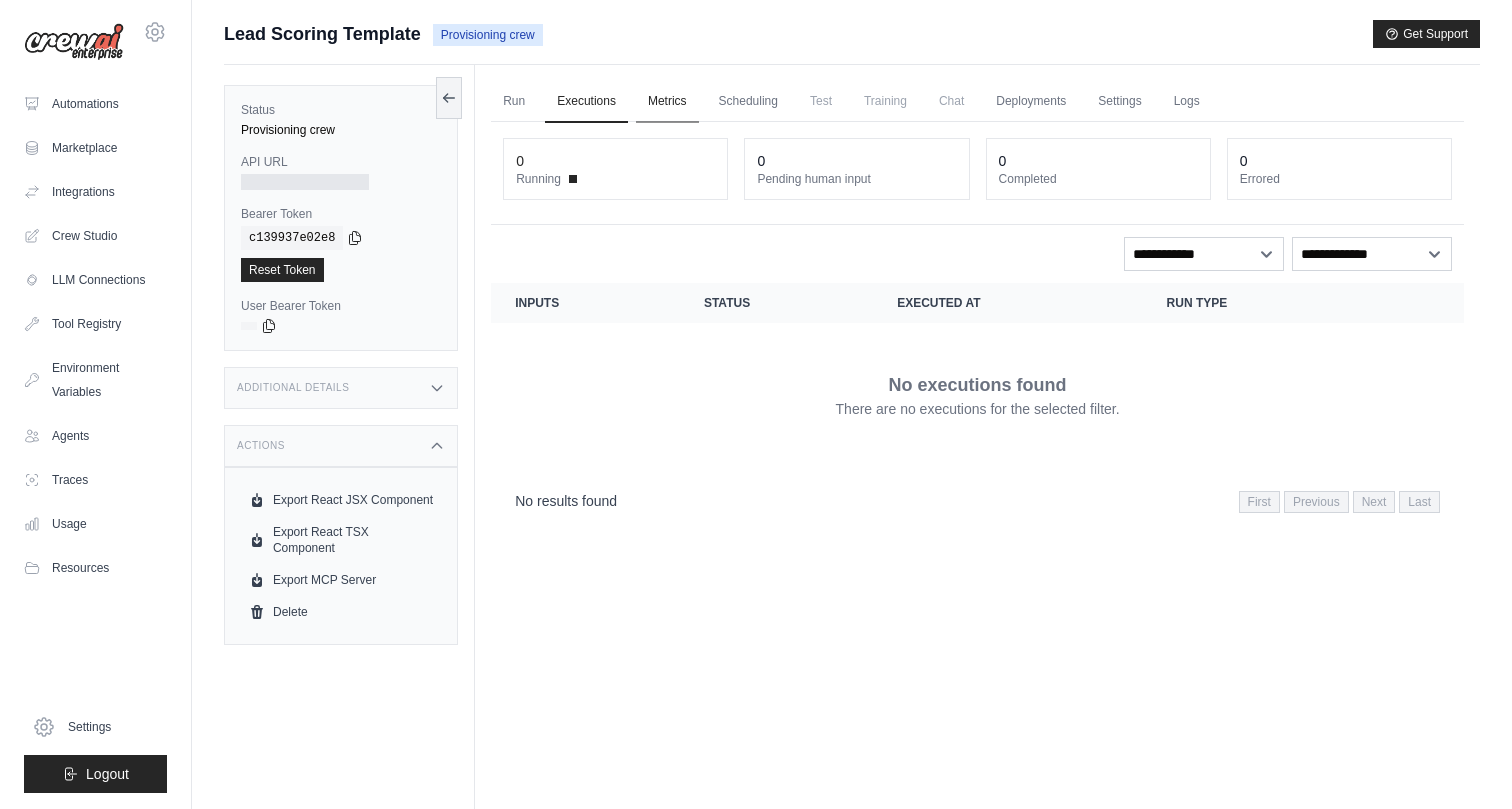 click on "Metrics" at bounding box center [667, 102] 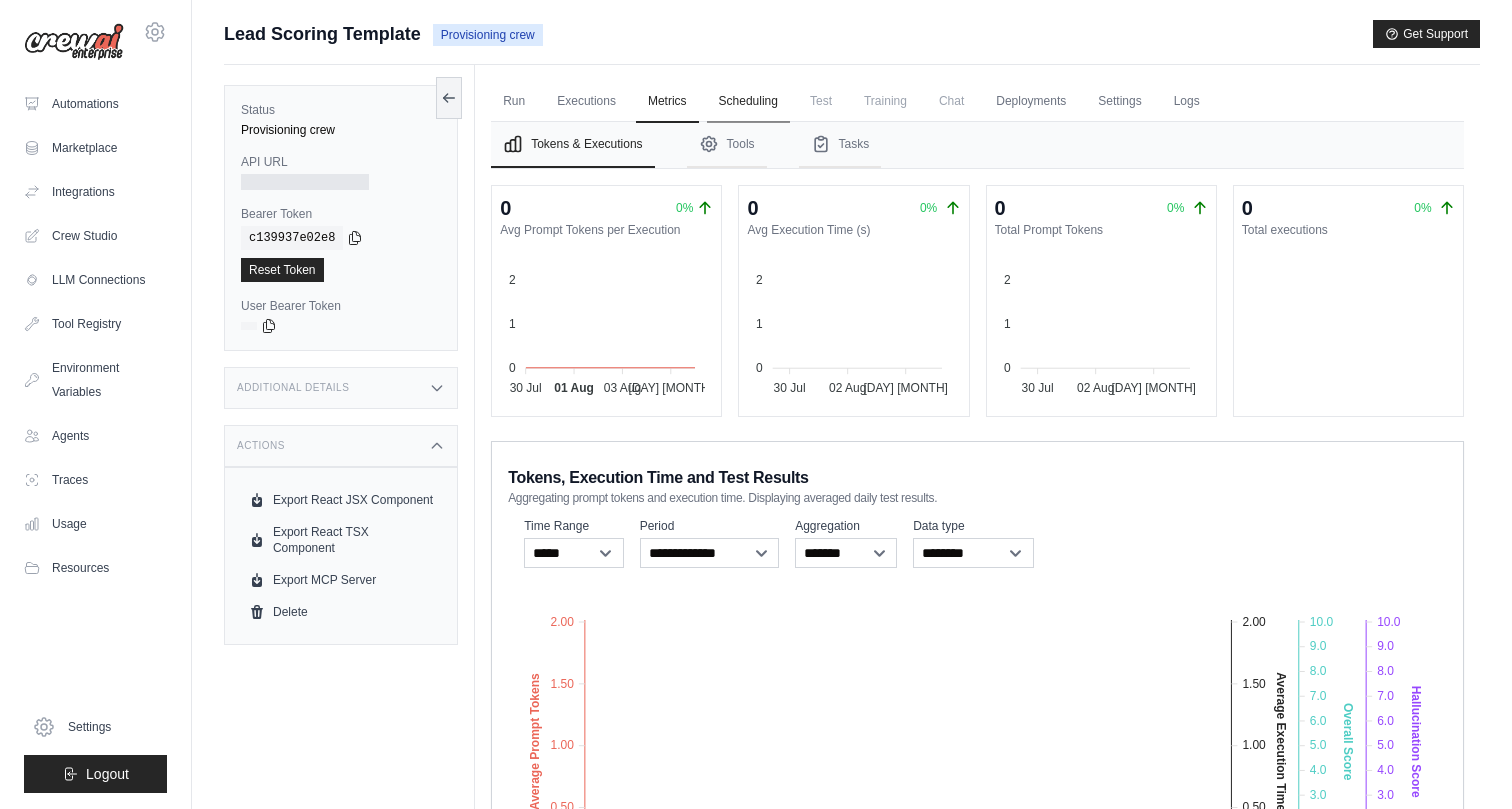 click on "Scheduling" at bounding box center [748, 102] 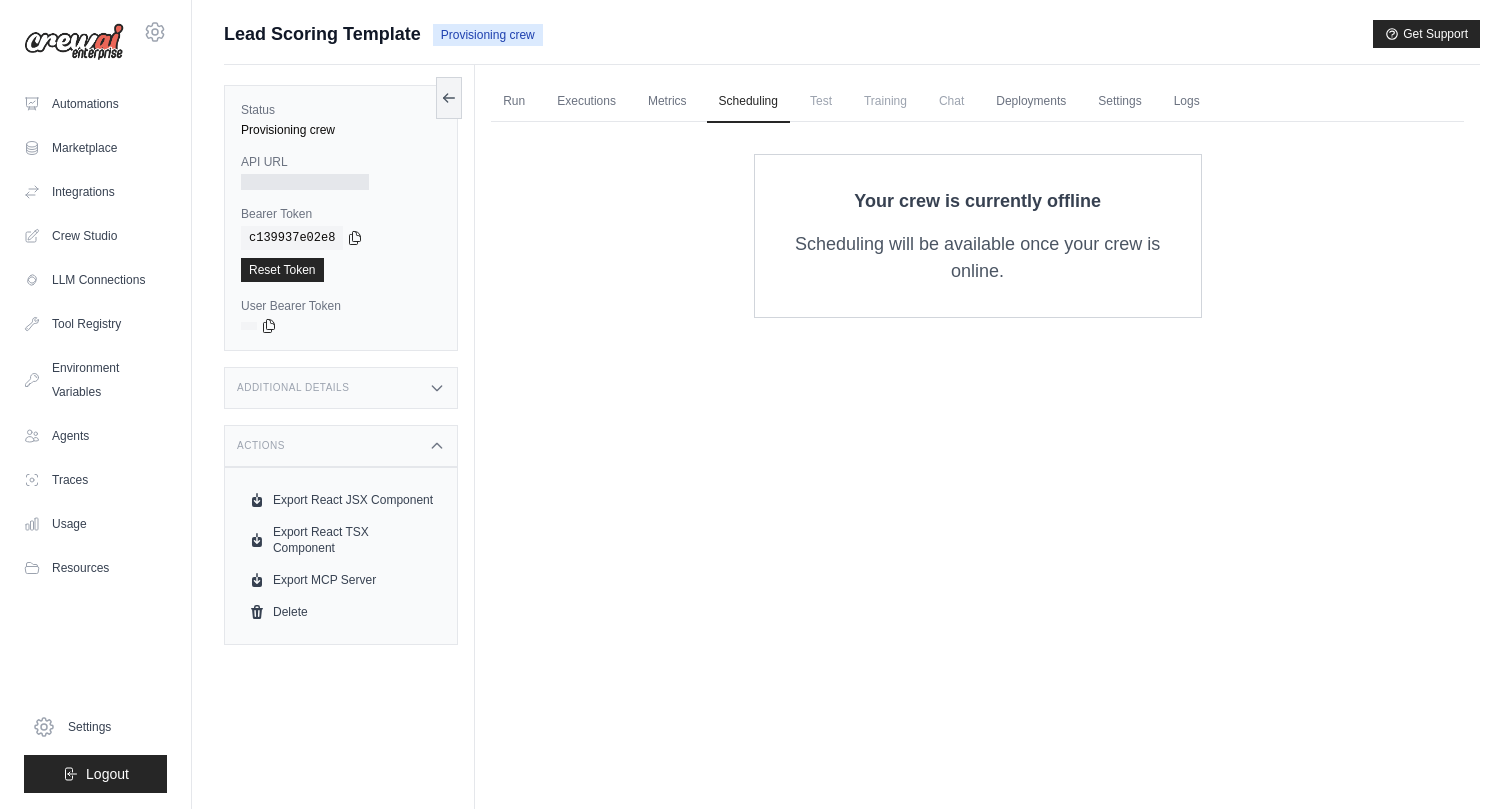click on "Test" at bounding box center [821, 101] 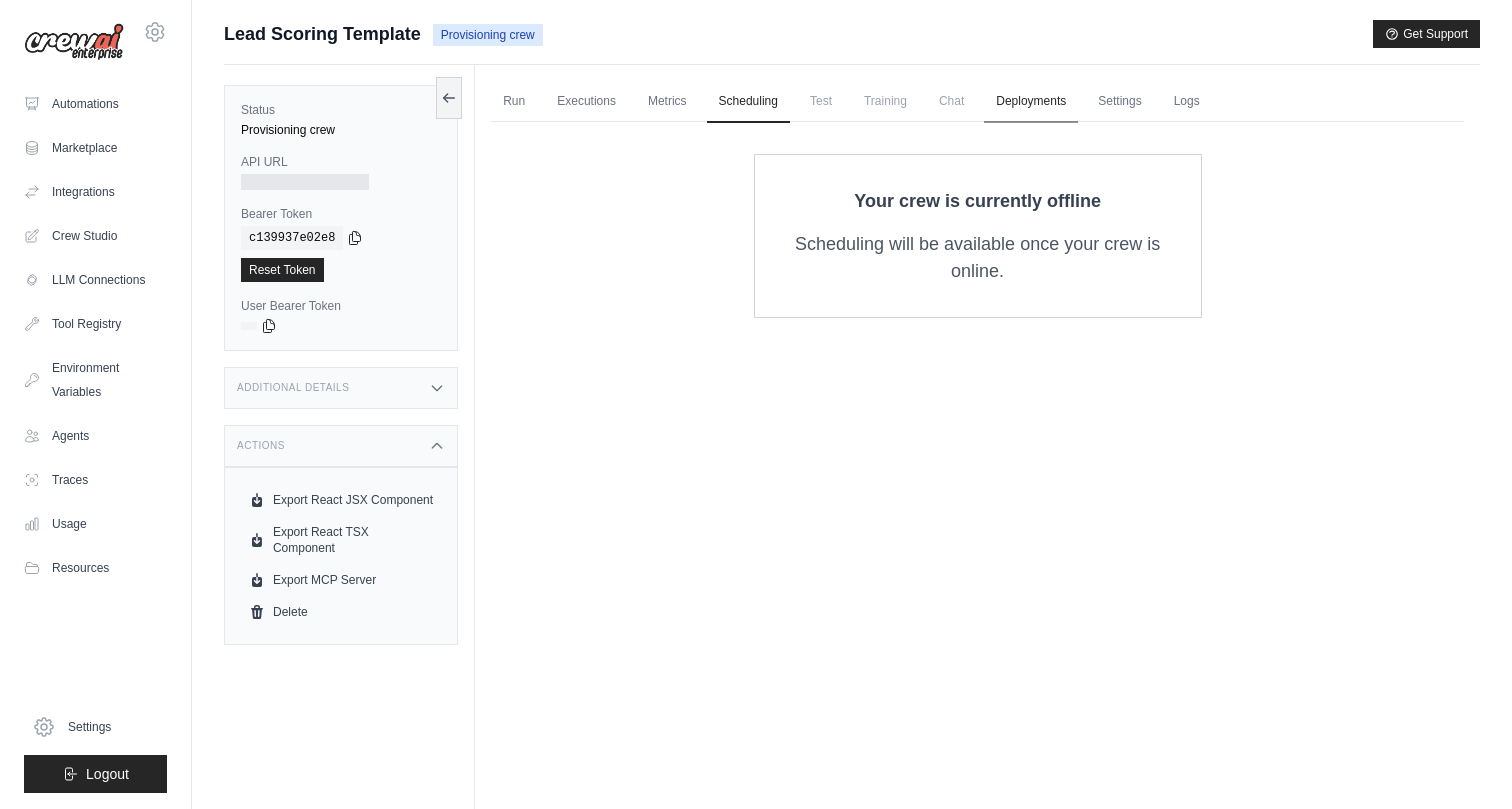 click on "Deployments" at bounding box center (1031, 102) 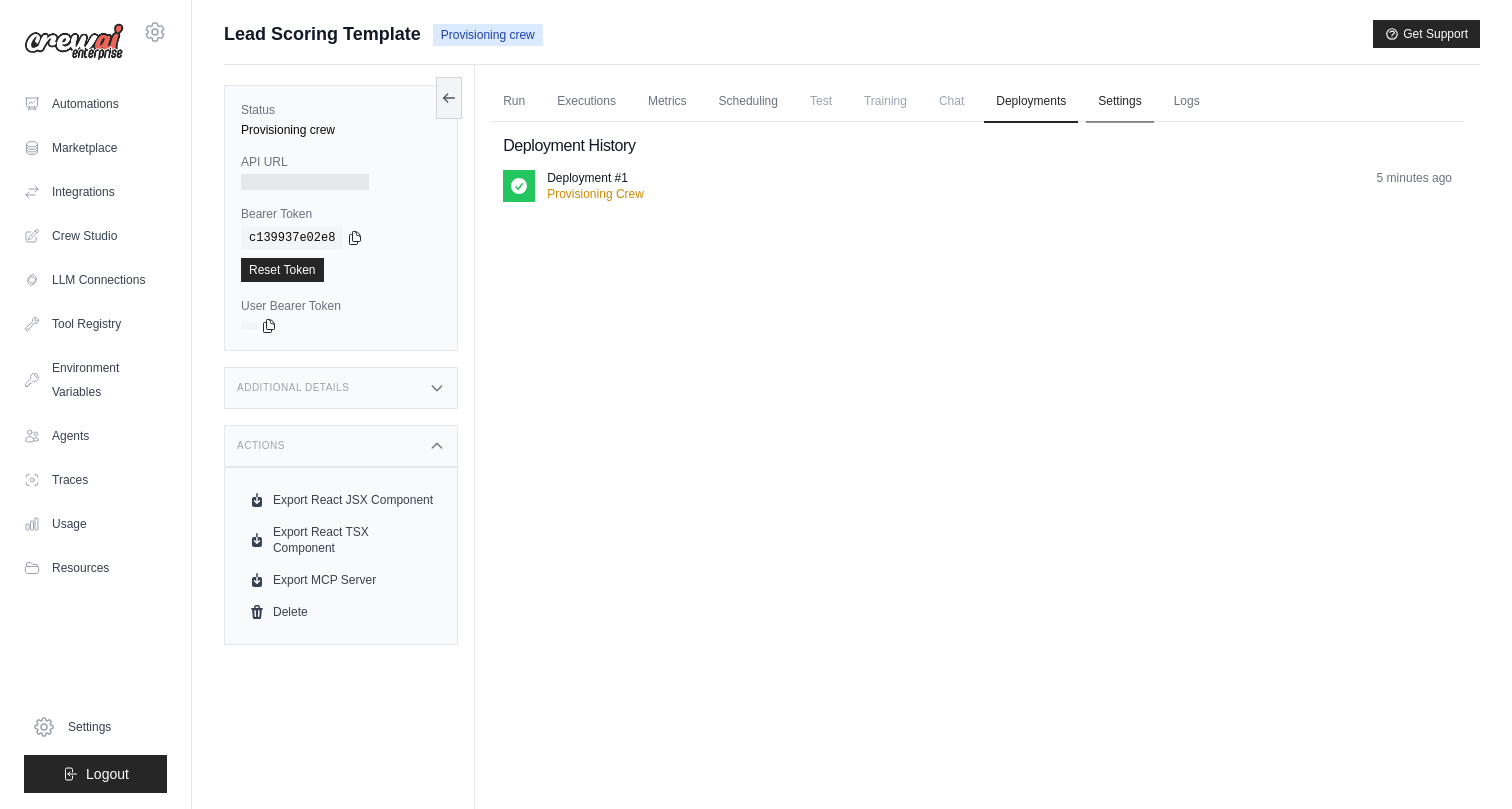 click on "Settings" at bounding box center [1119, 102] 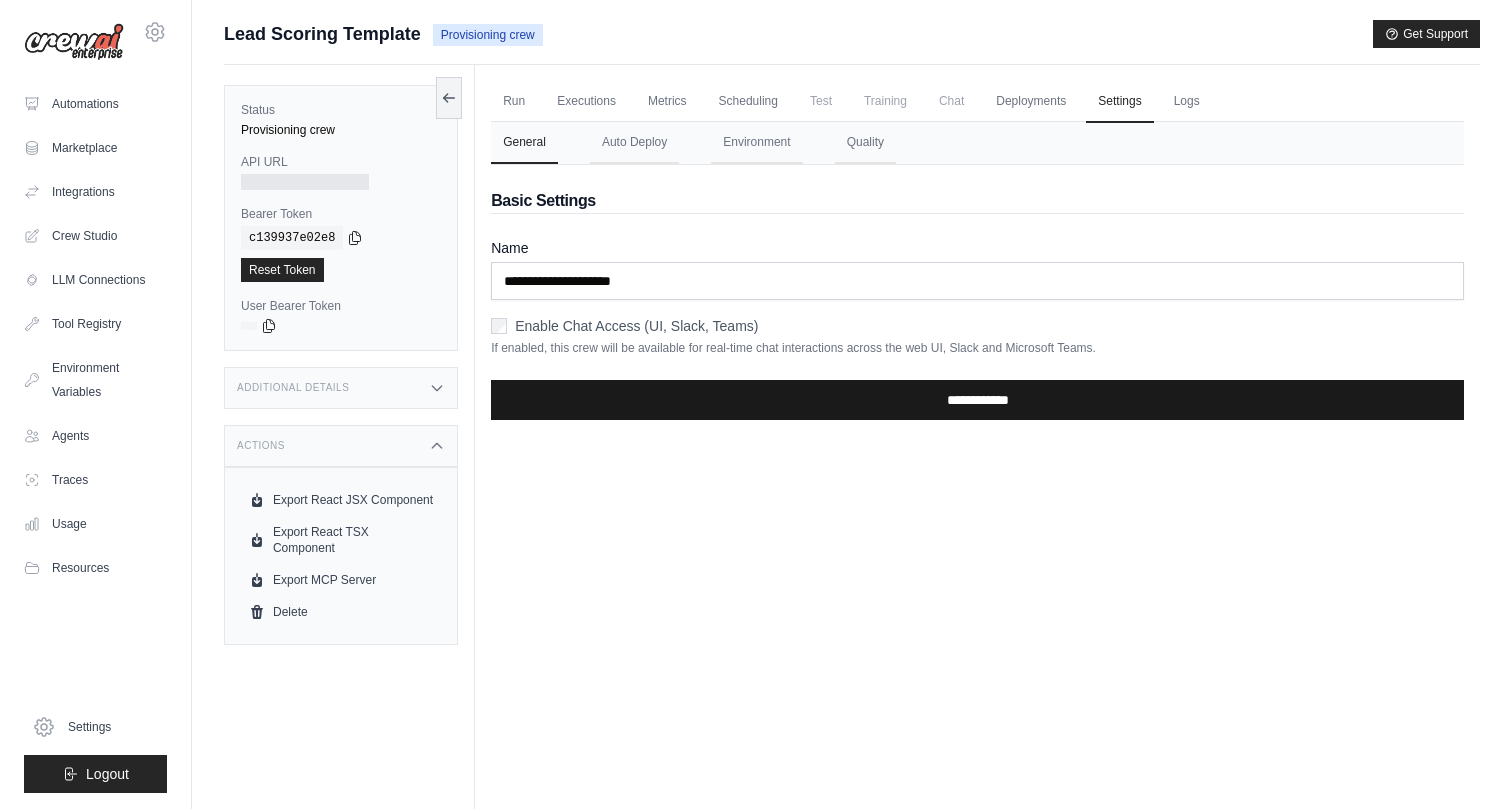 click on "**********" at bounding box center [977, 400] 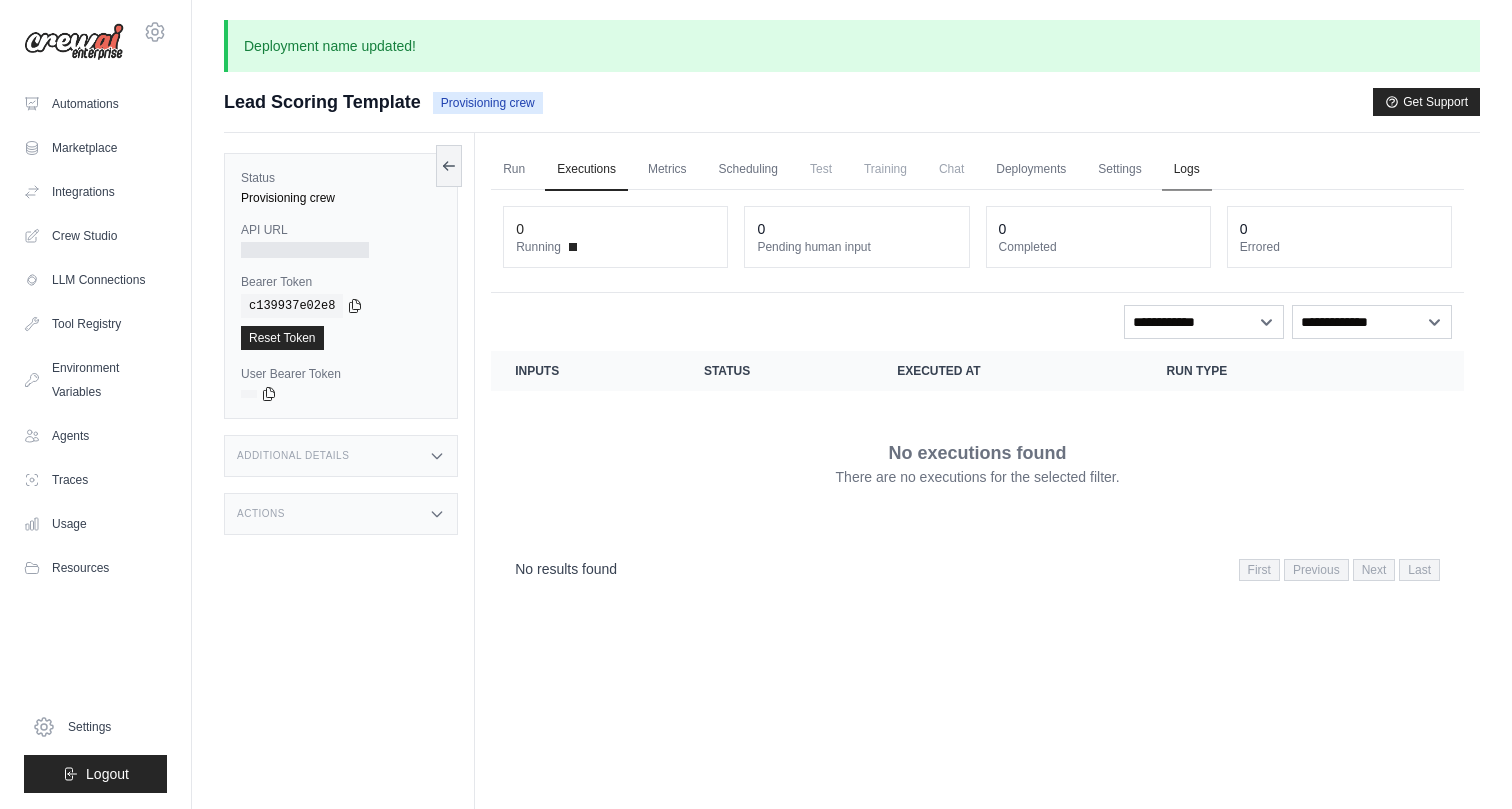 click on "Logs" at bounding box center (1187, 170) 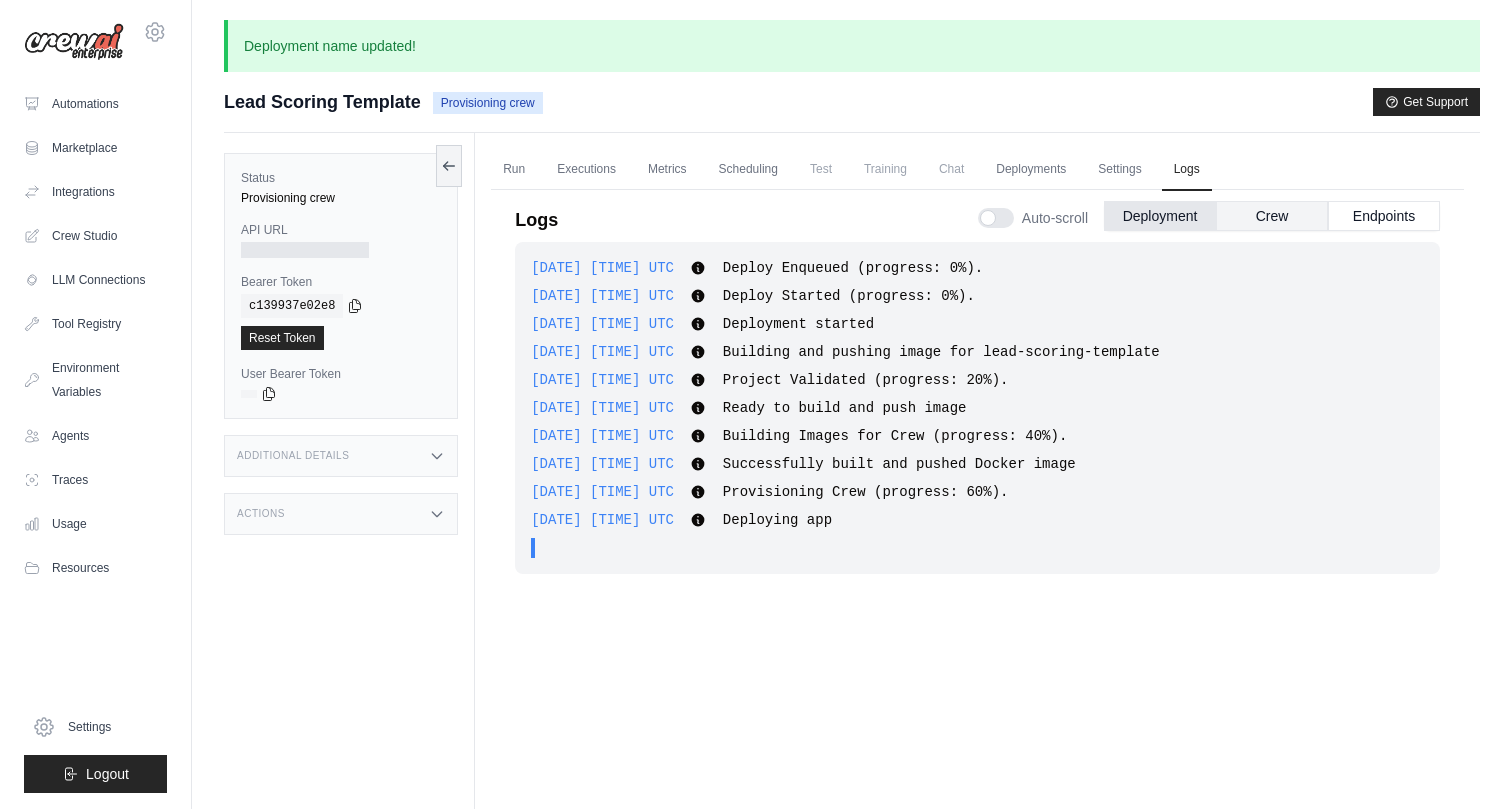 click on "Crew" at bounding box center (1272, 216) 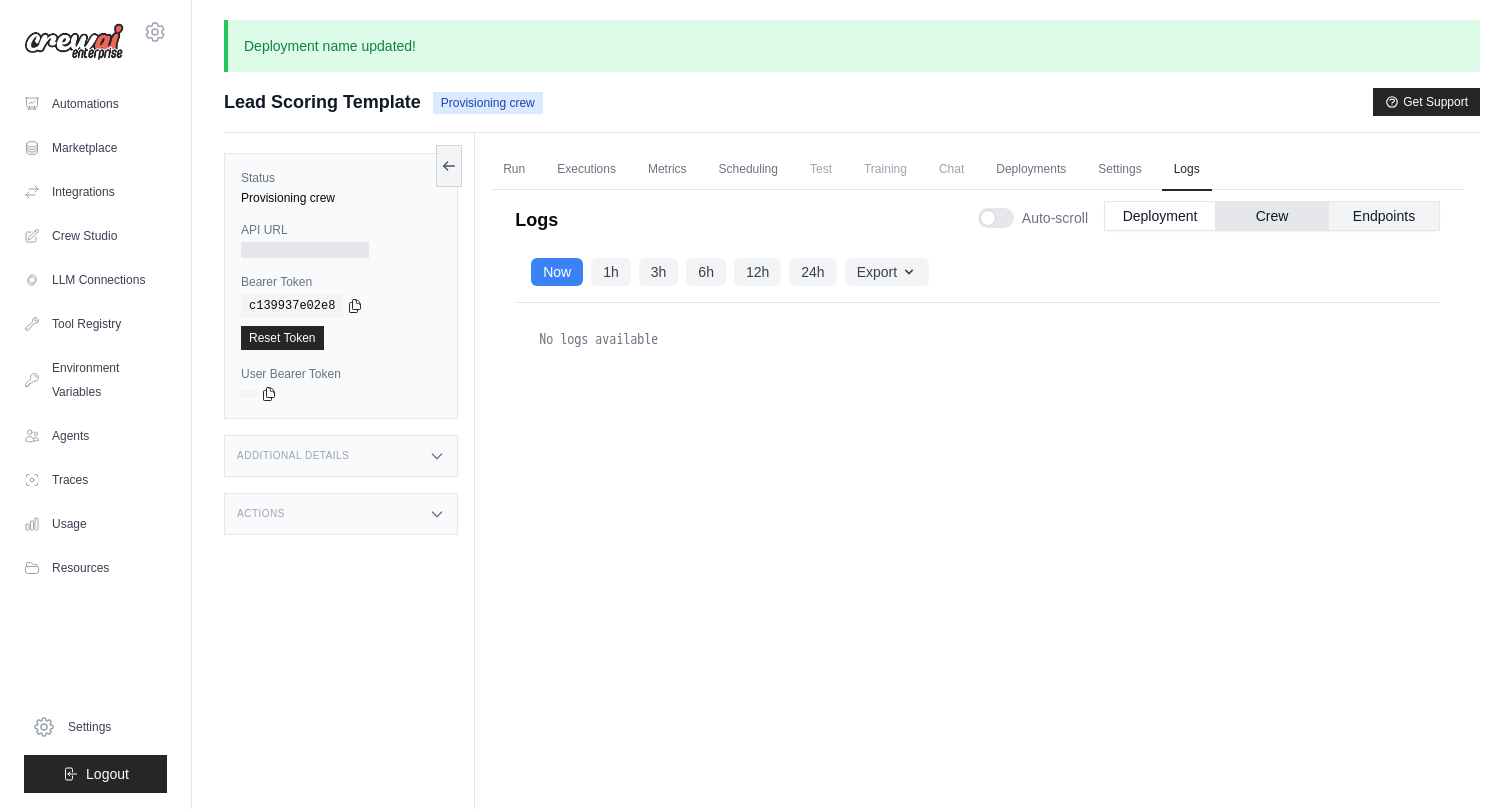 click on "Endpoints" at bounding box center [1384, 216] 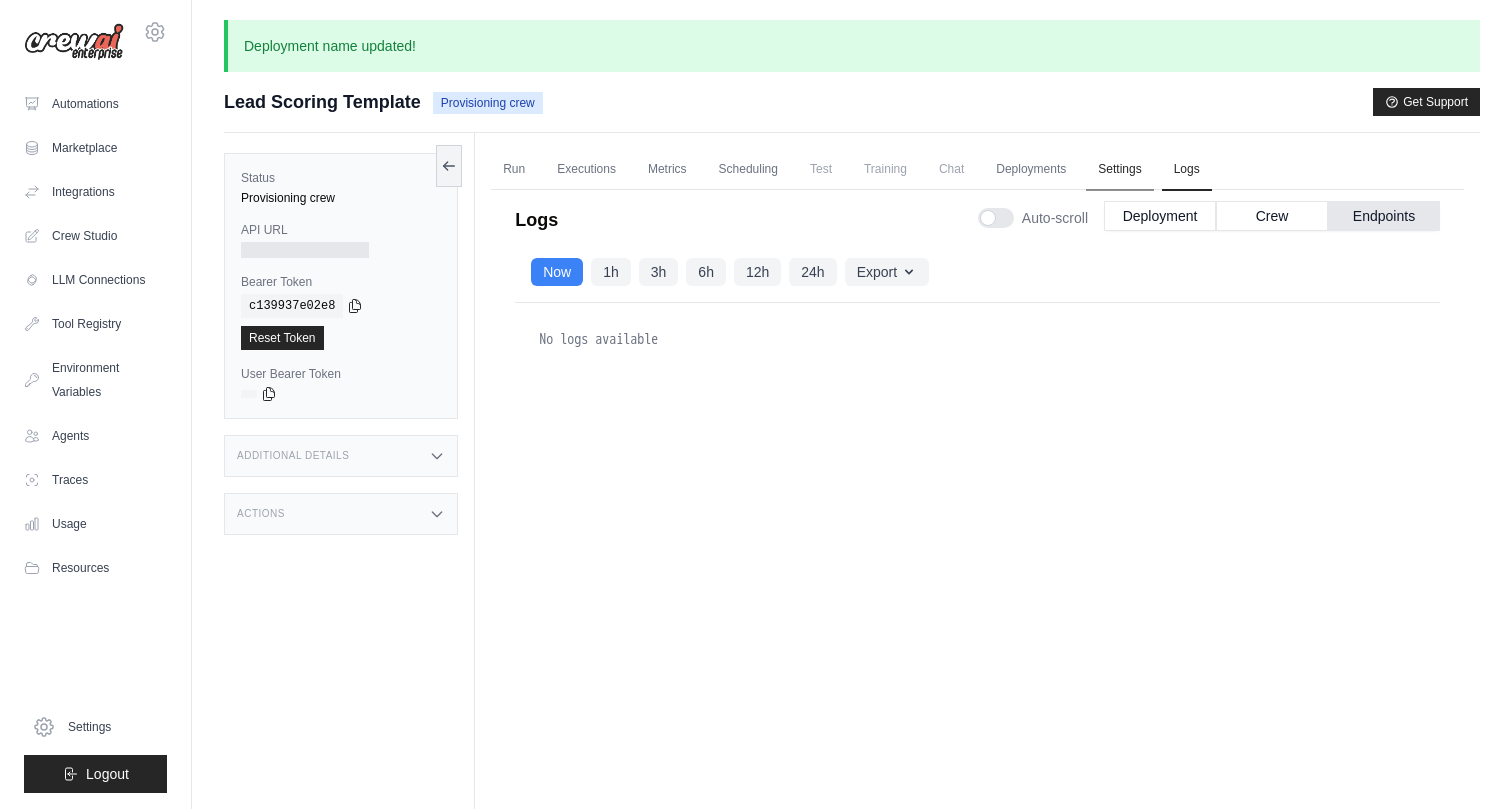 click on "Settings" at bounding box center (1119, 170) 